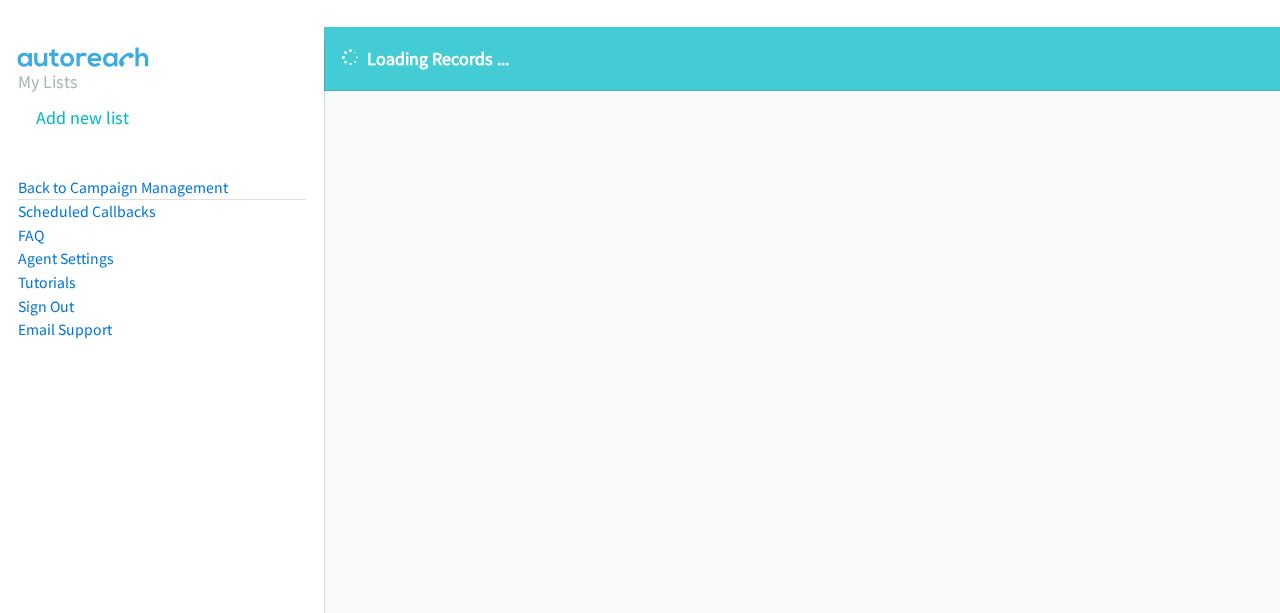 scroll, scrollTop: 0, scrollLeft: 0, axis: both 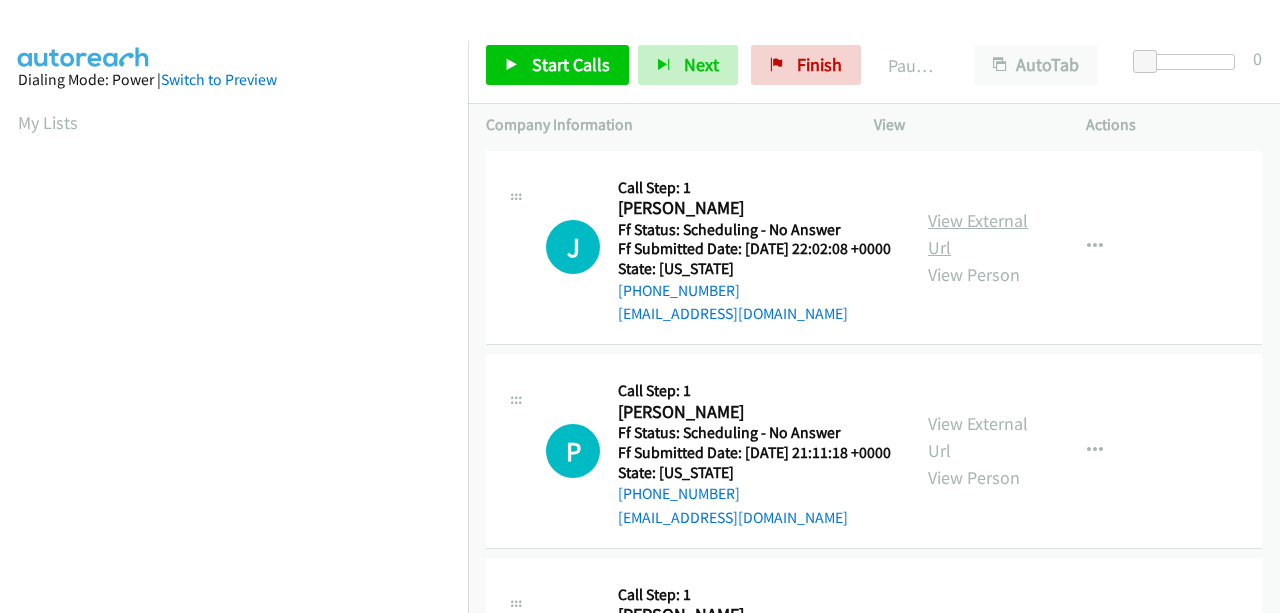 click on "View External Url" at bounding box center [978, 234] 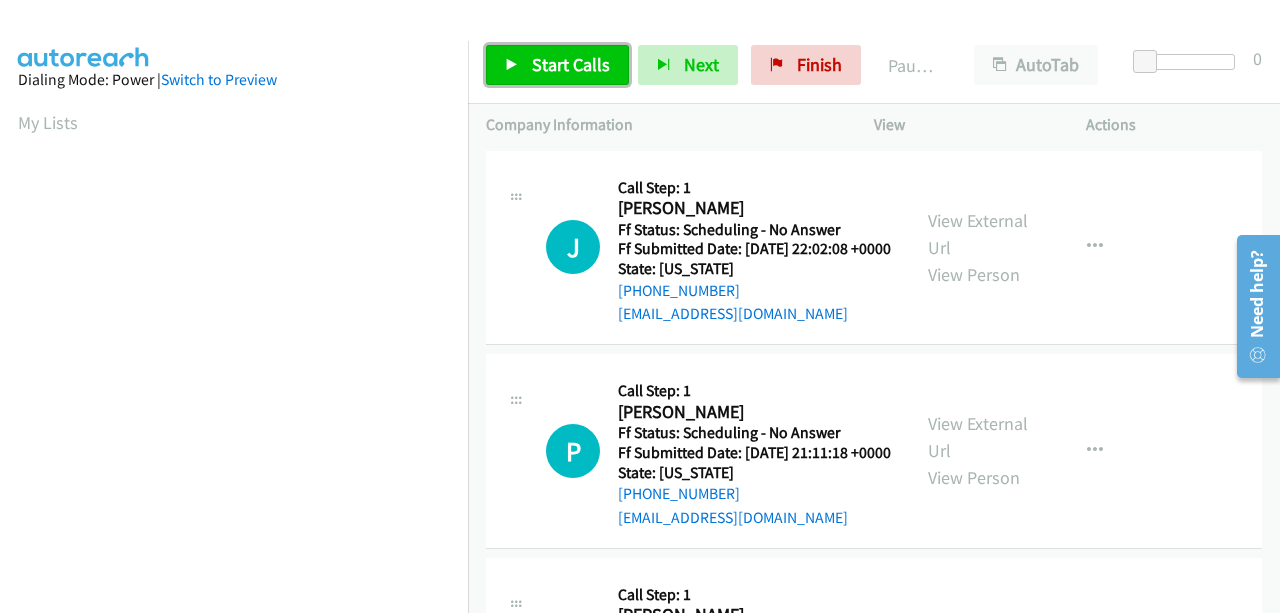 click on "Start Calls" at bounding box center [571, 64] 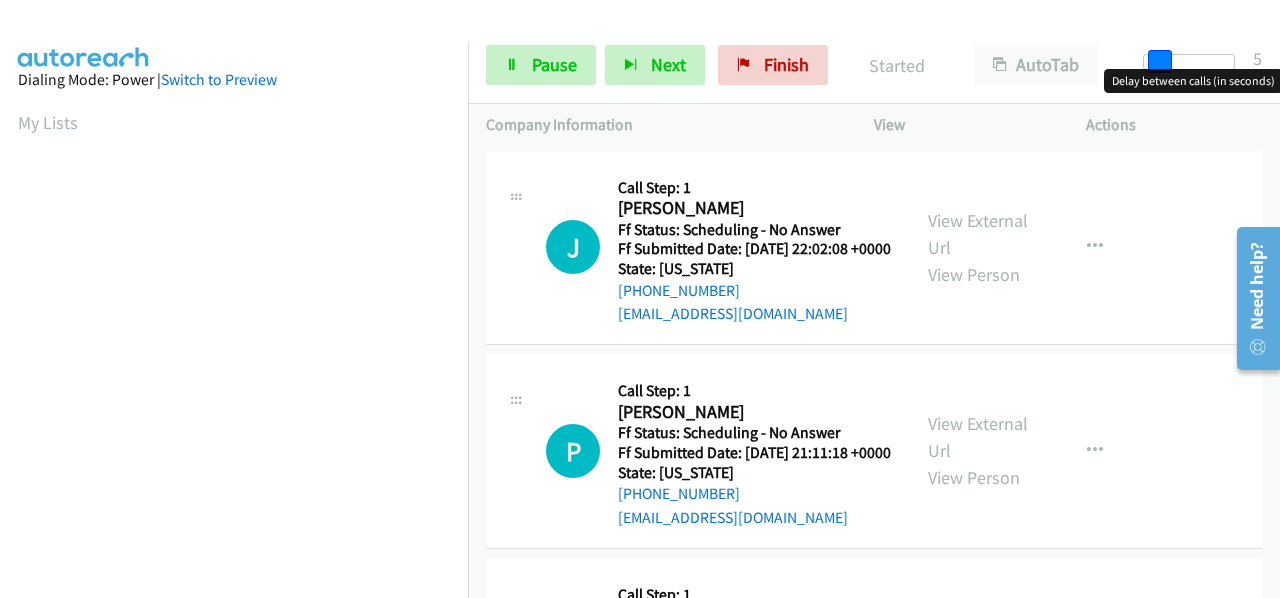 drag, startPoint x: 1151, startPoint y: 57, endPoint x: 1165, endPoint y: 66, distance: 16.643316 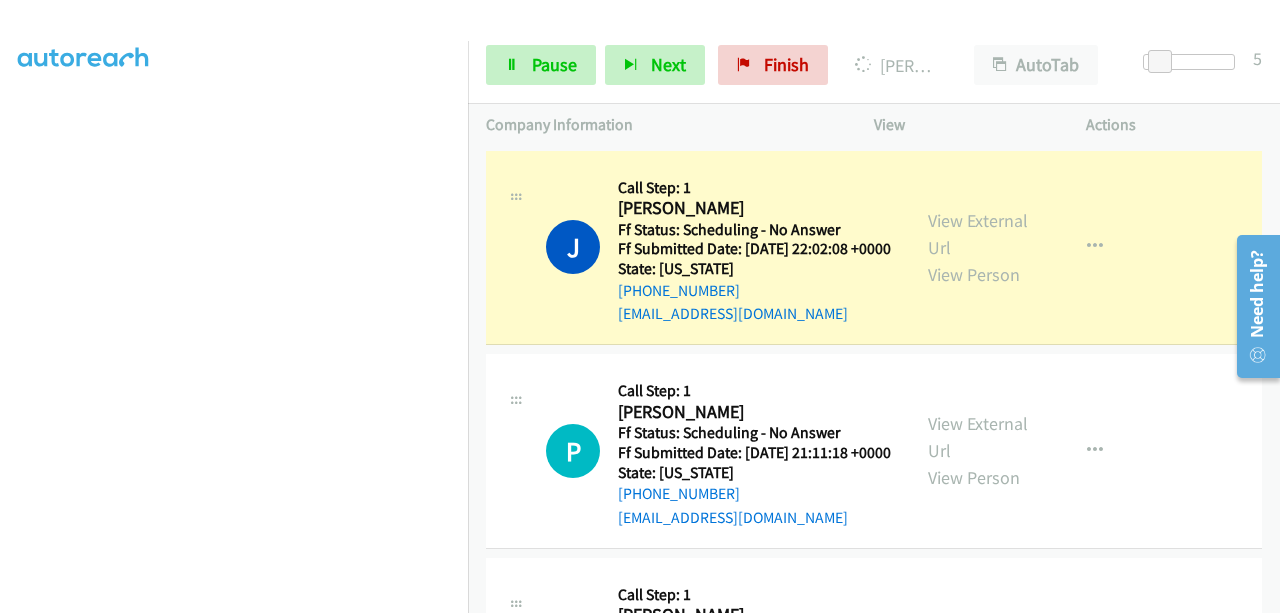 scroll, scrollTop: 508, scrollLeft: 0, axis: vertical 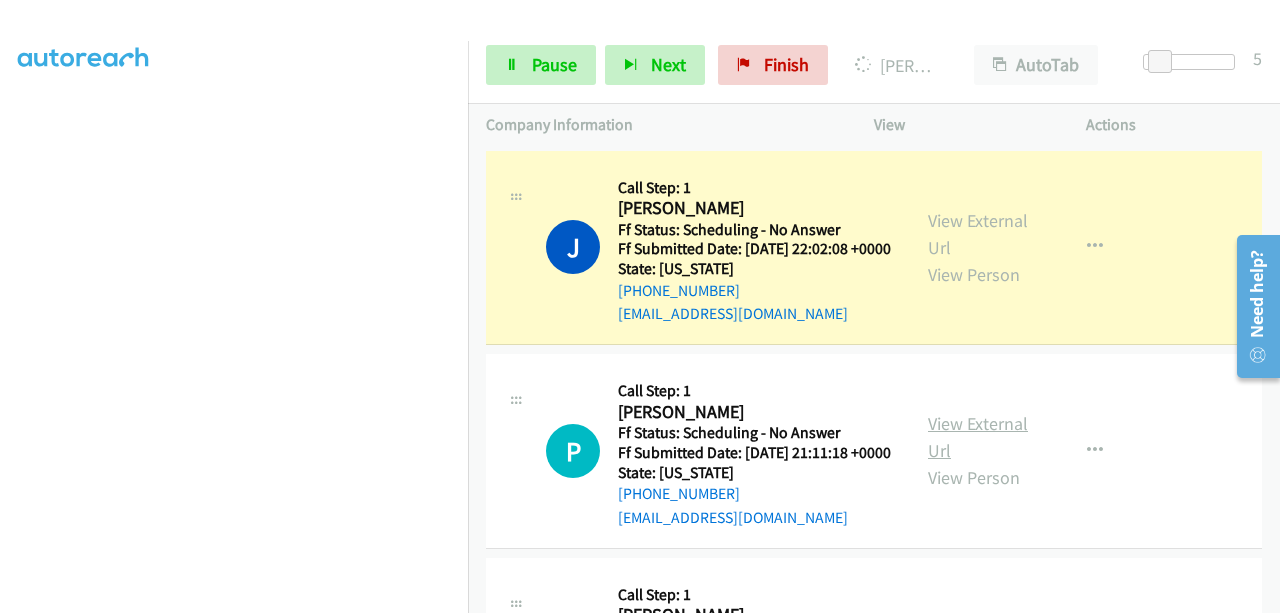 click on "View External Url" at bounding box center (978, 437) 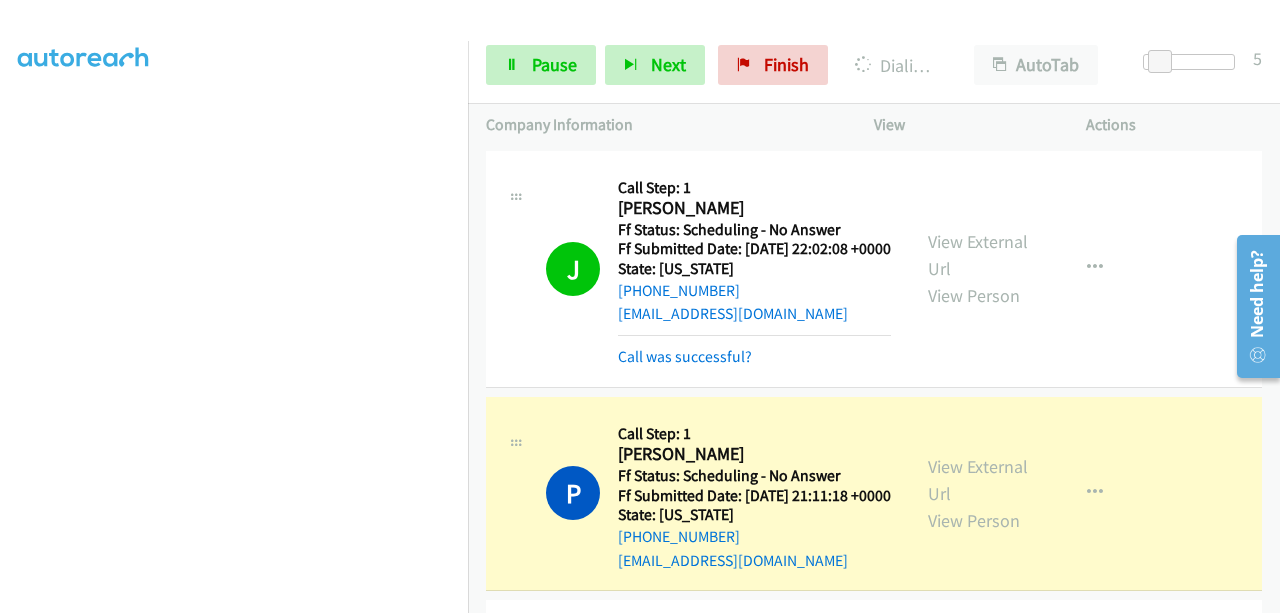 scroll, scrollTop: 508, scrollLeft: 0, axis: vertical 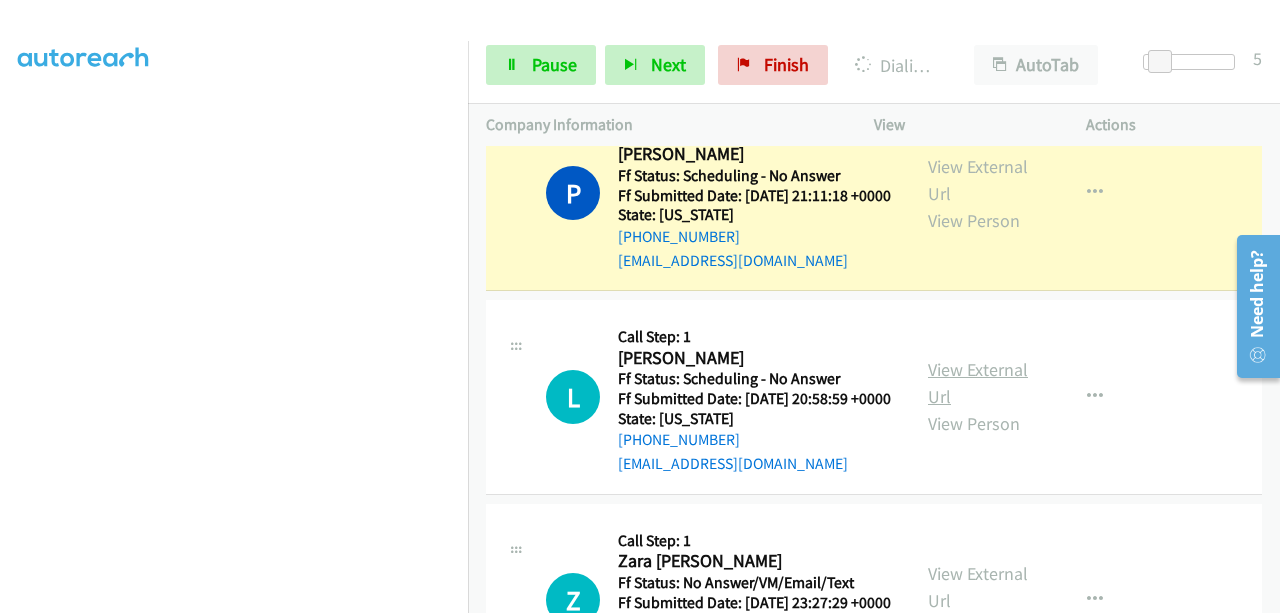 click on "View External Url" at bounding box center (978, 383) 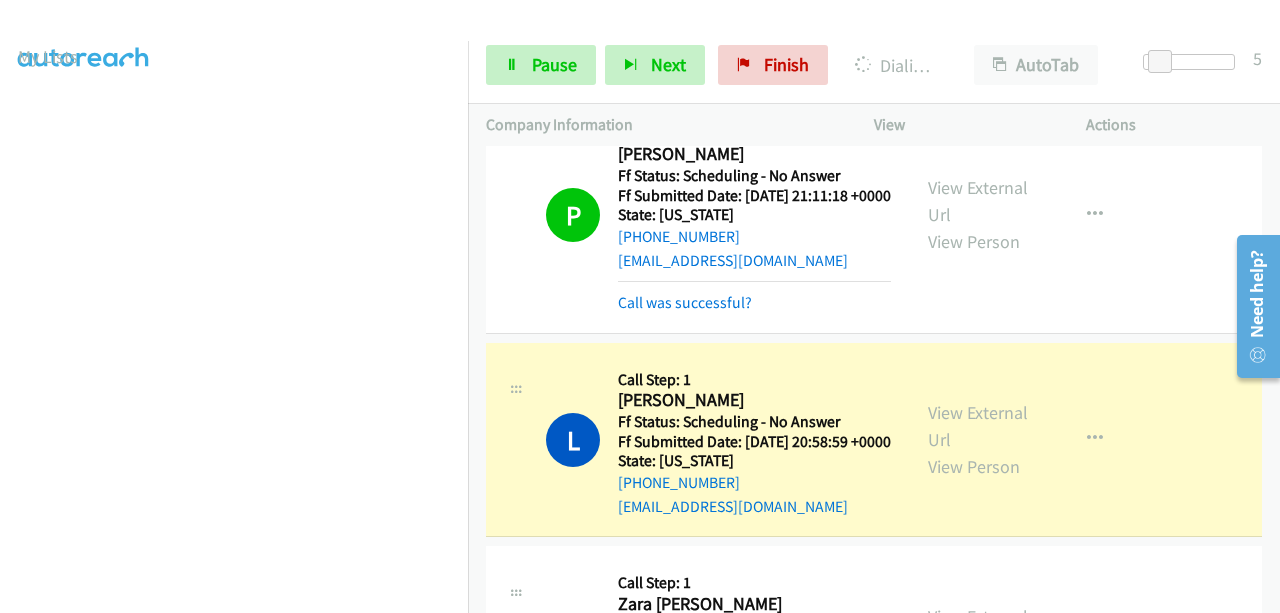 scroll, scrollTop: 508, scrollLeft: 0, axis: vertical 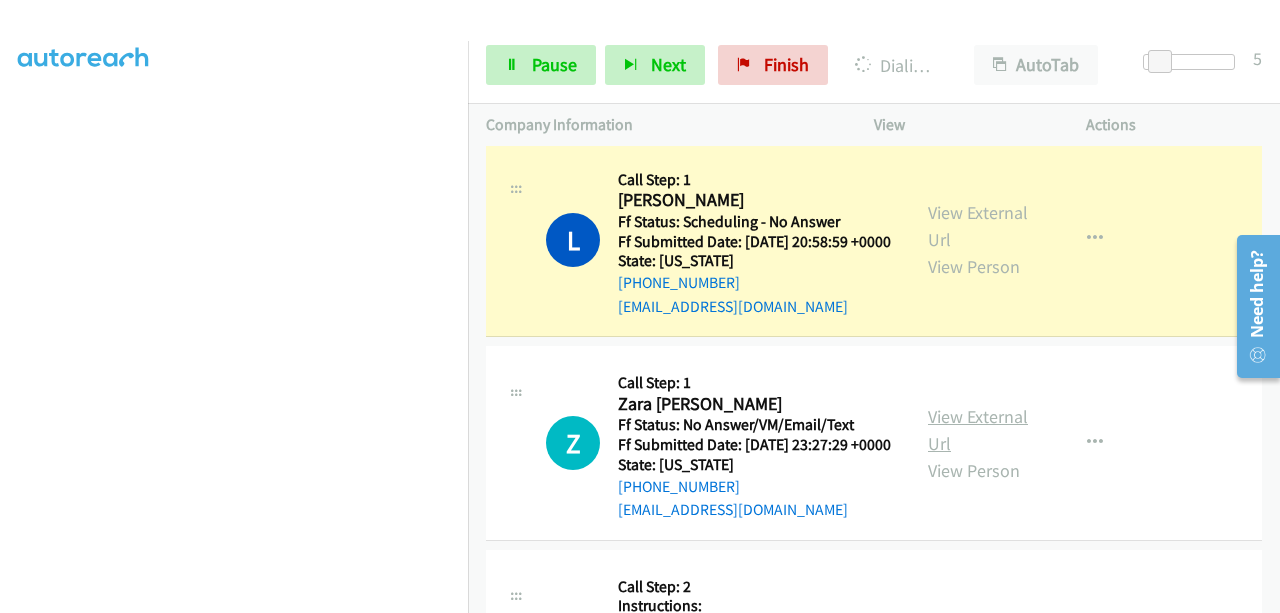 click on "View External Url" at bounding box center [978, 430] 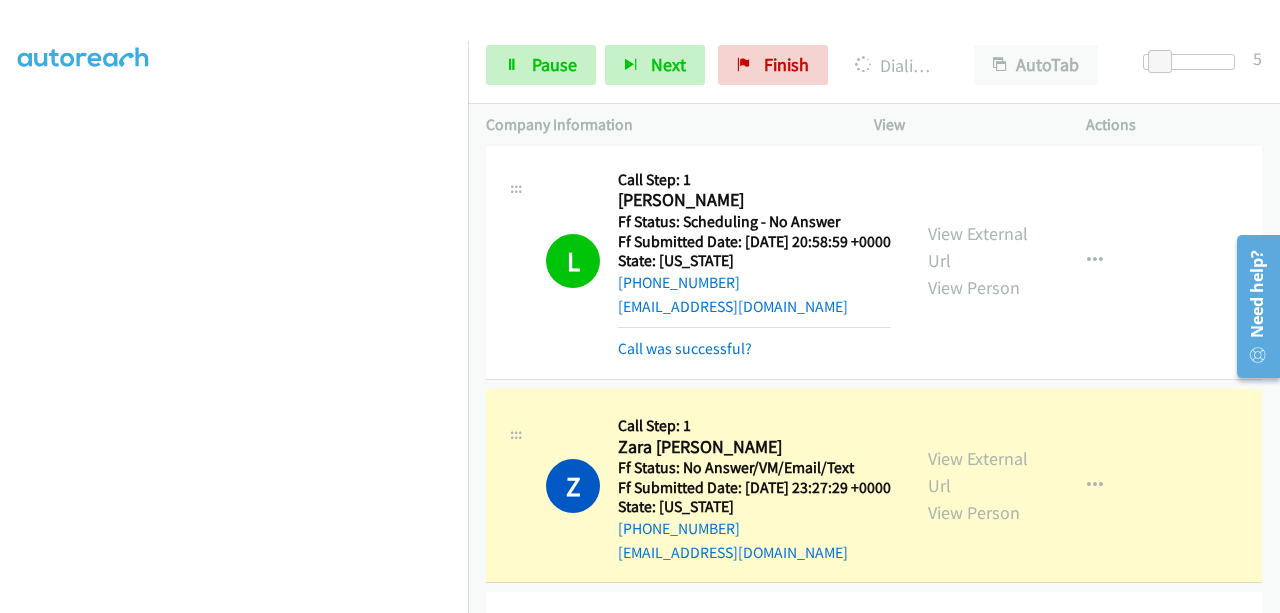 scroll, scrollTop: 508, scrollLeft: 0, axis: vertical 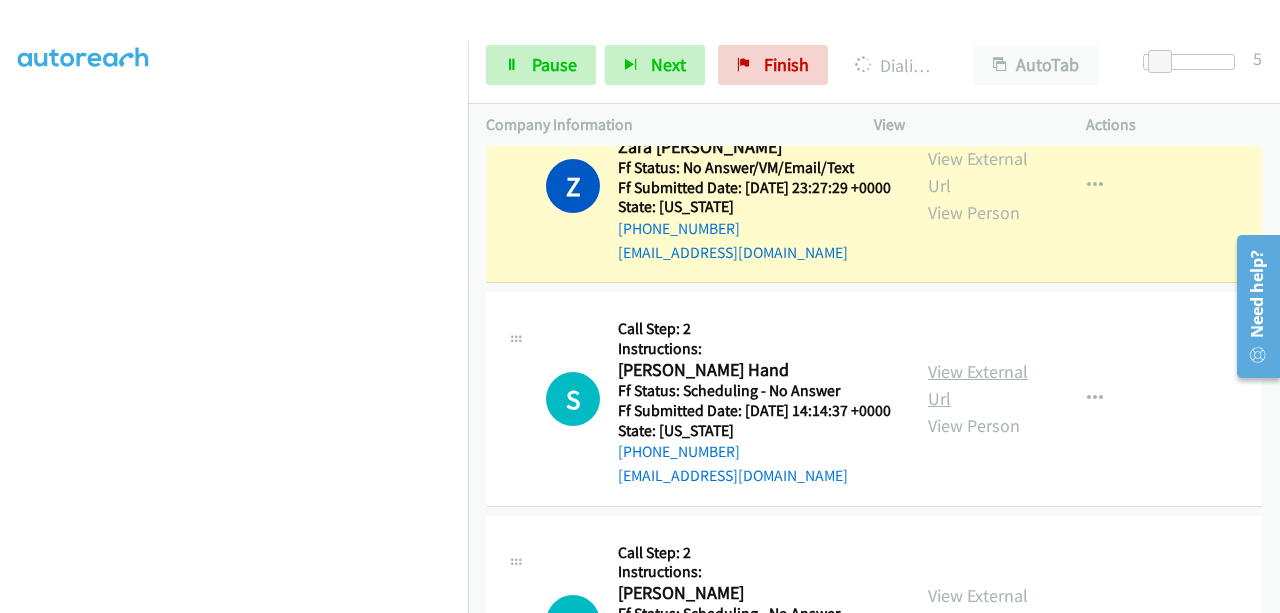 click on "View External Url" at bounding box center (978, 385) 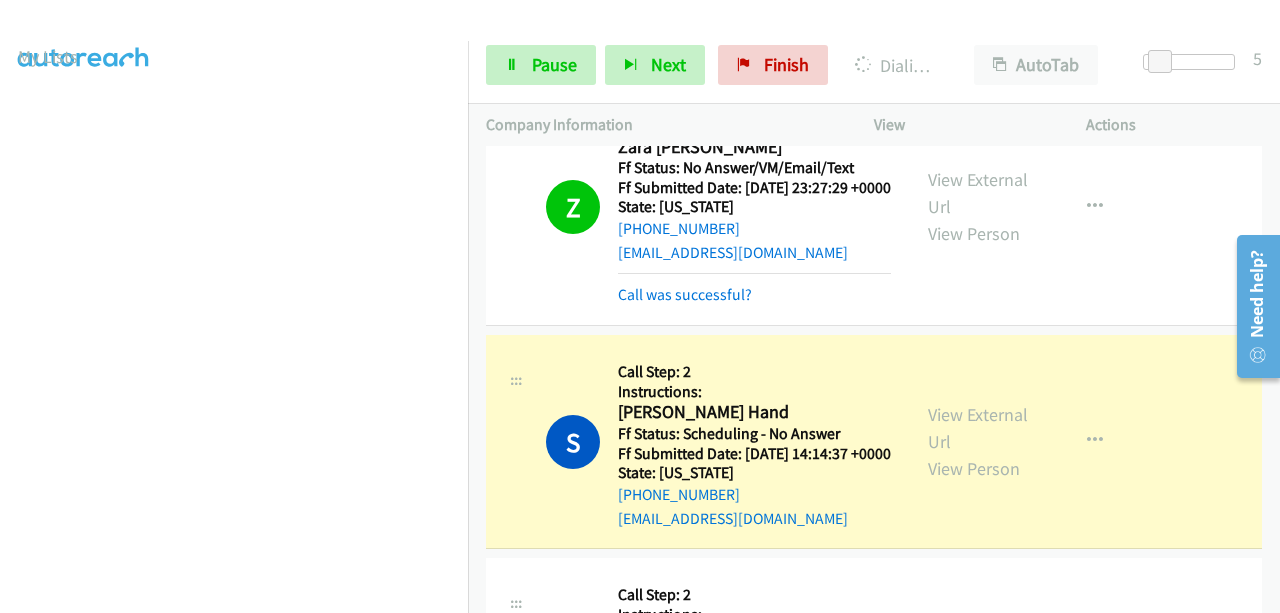 scroll, scrollTop: 508, scrollLeft: 0, axis: vertical 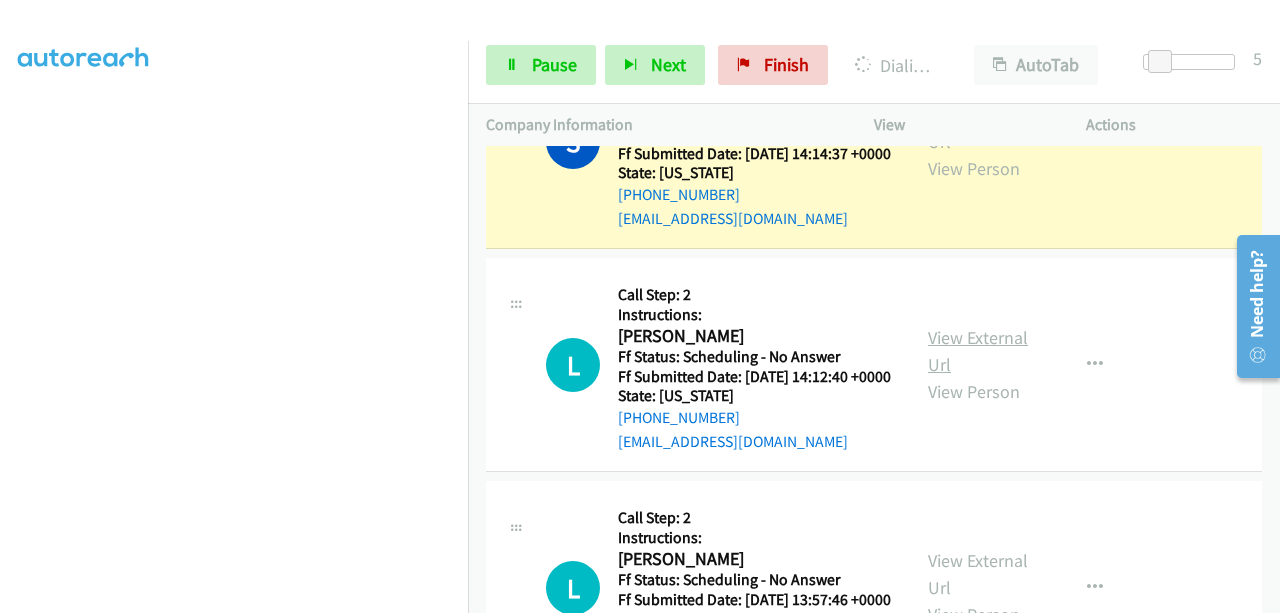 click on "View External Url" at bounding box center (978, 351) 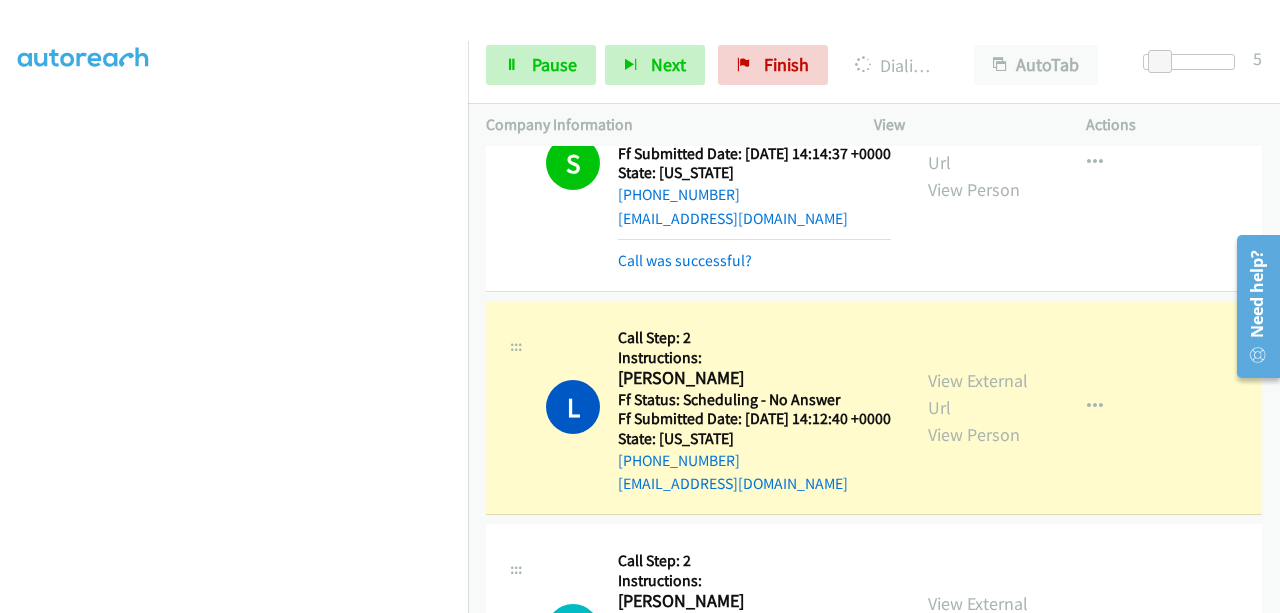 scroll, scrollTop: 508, scrollLeft: 0, axis: vertical 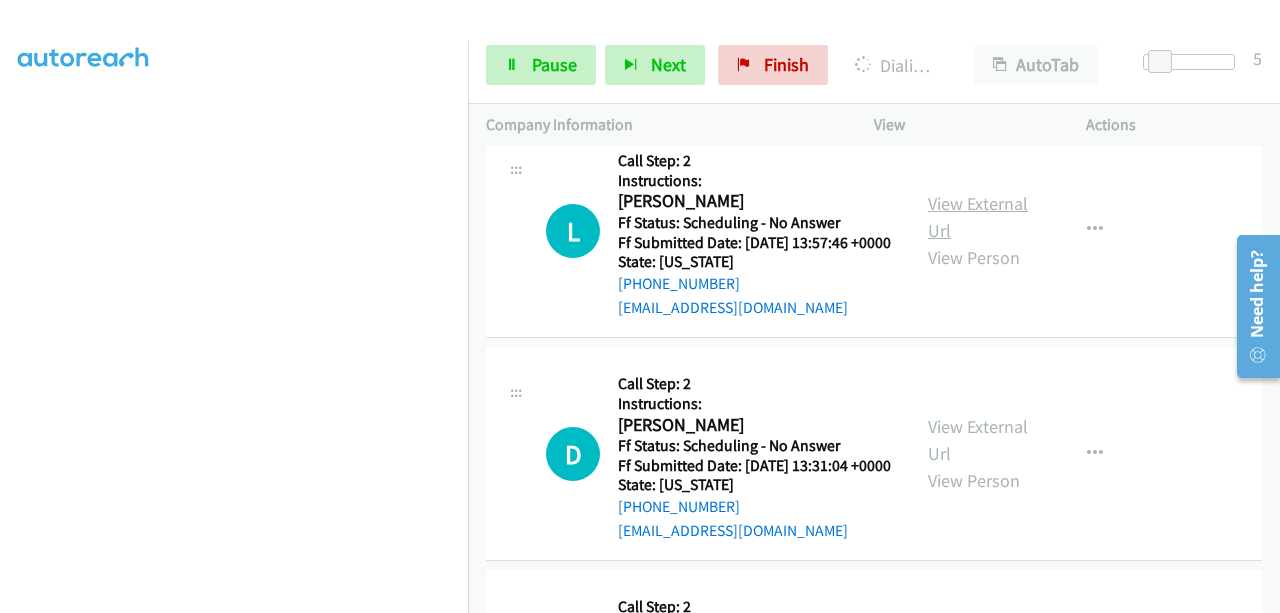 click on "View External Url" at bounding box center [978, 217] 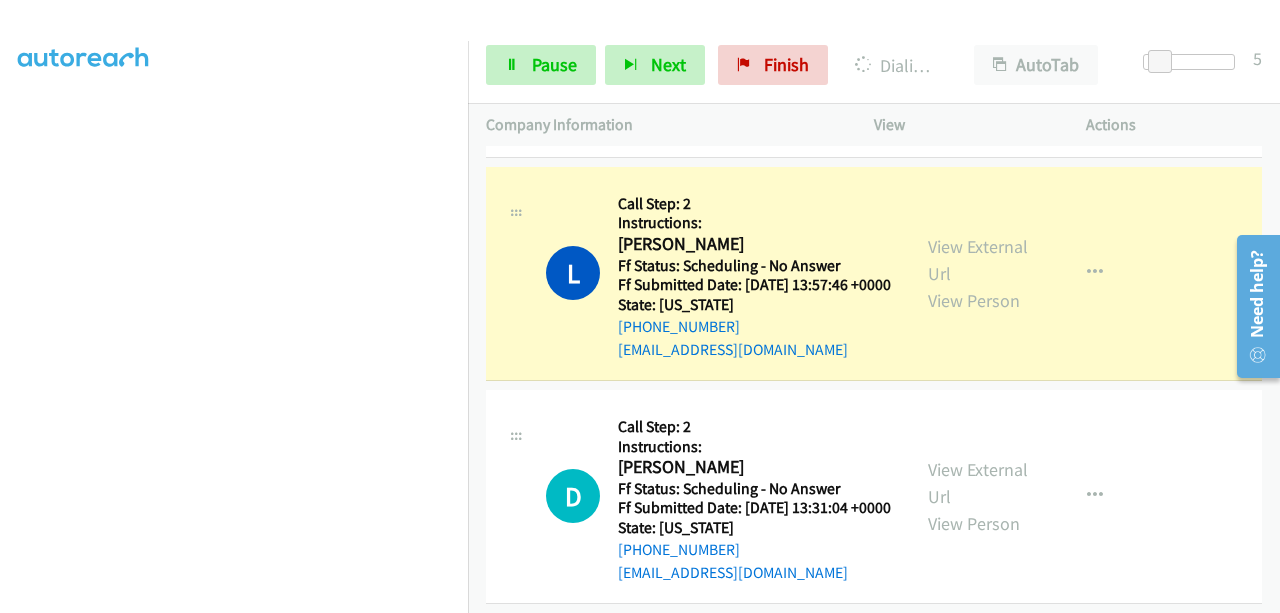 scroll, scrollTop: 508, scrollLeft: 15, axis: both 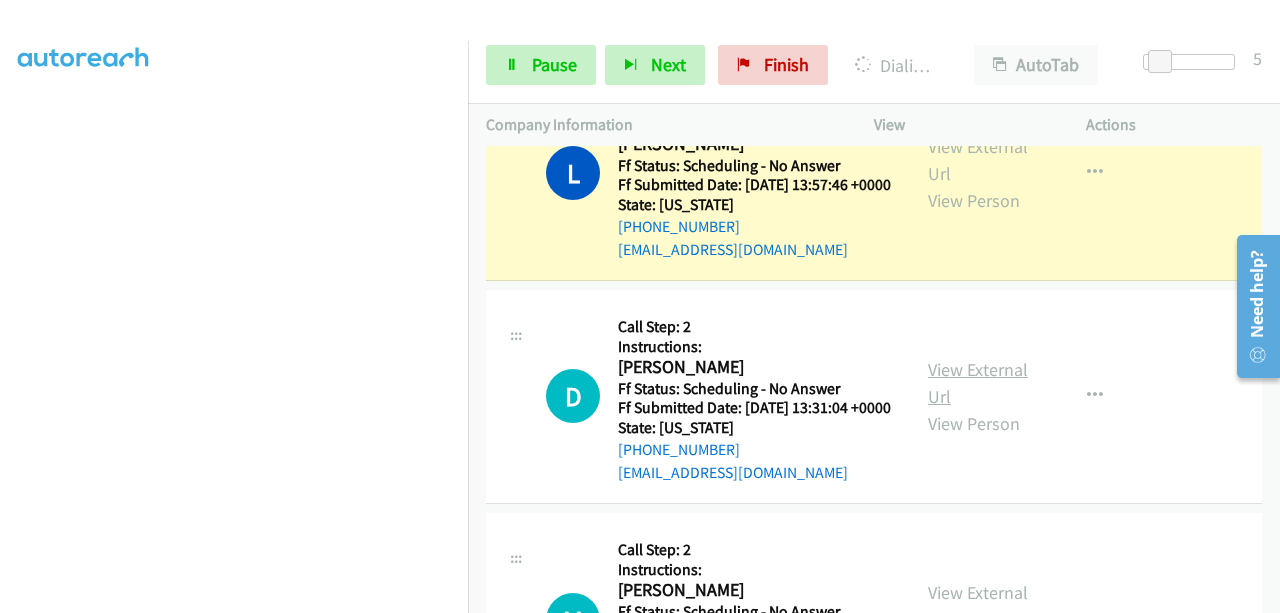 click on "View External Url" at bounding box center (978, 383) 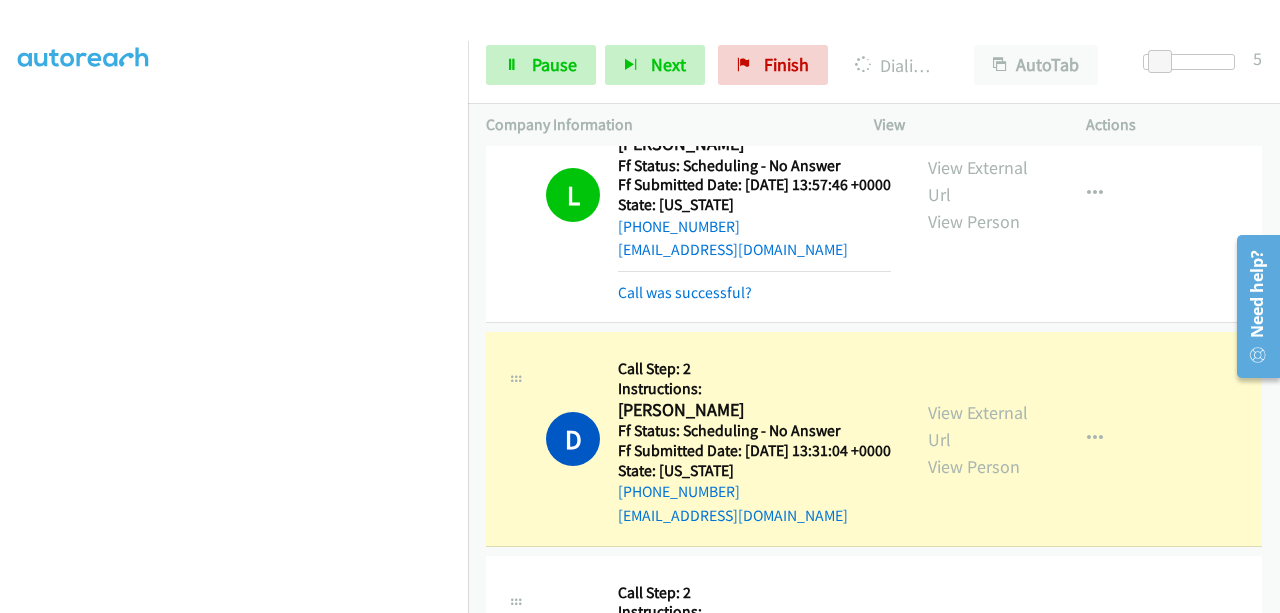 scroll, scrollTop: 508, scrollLeft: 15, axis: both 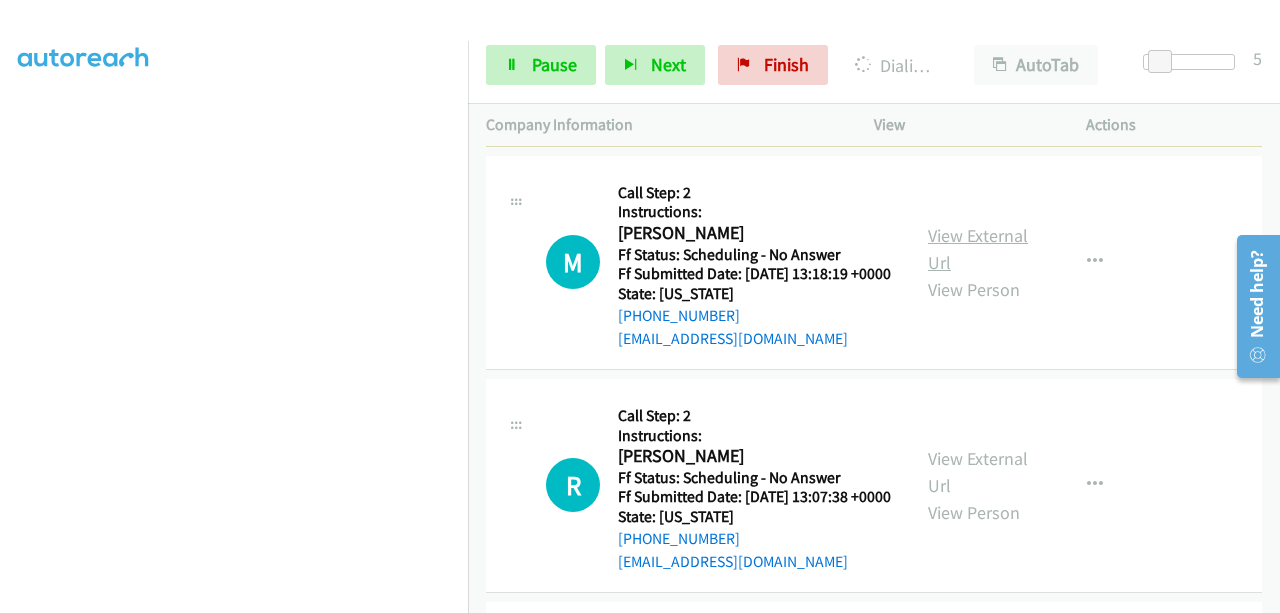 click on "View External Url" at bounding box center (978, 249) 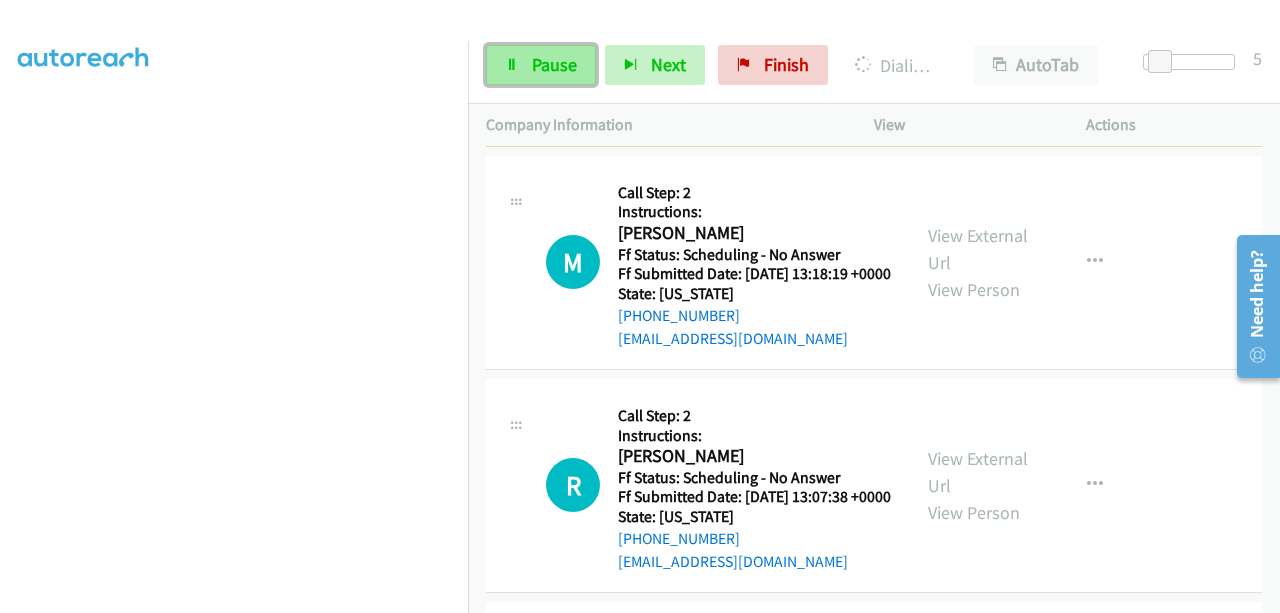click on "Pause" at bounding box center (554, 64) 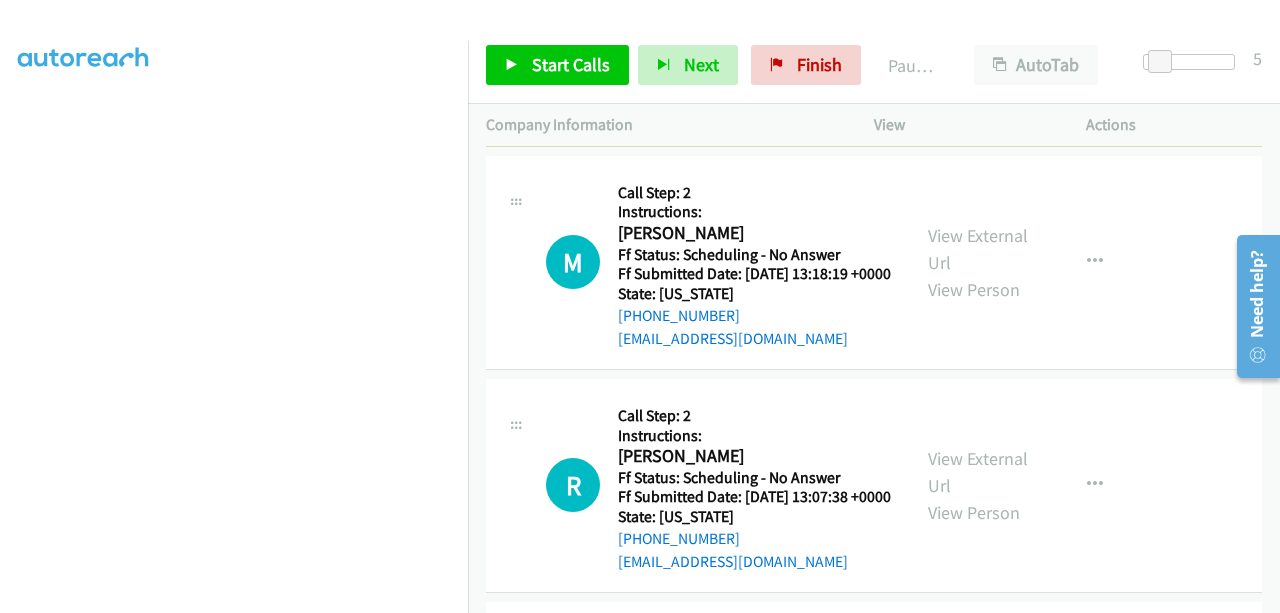 scroll, scrollTop: 8, scrollLeft: 15, axis: both 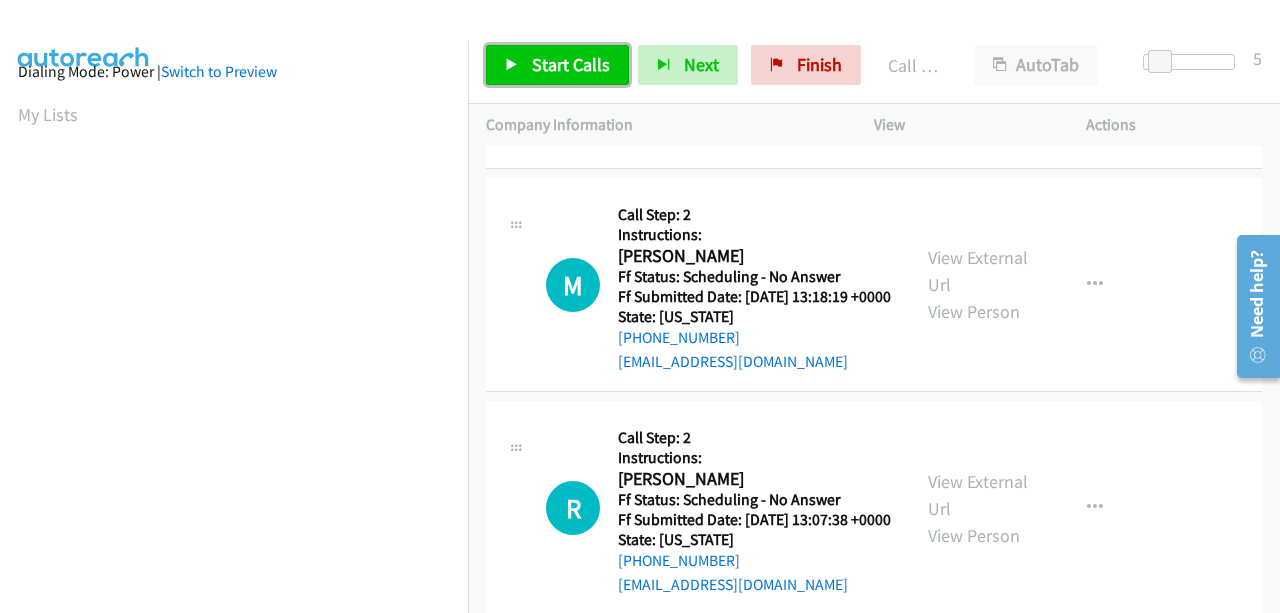 click on "Start Calls" at bounding box center [557, 65] 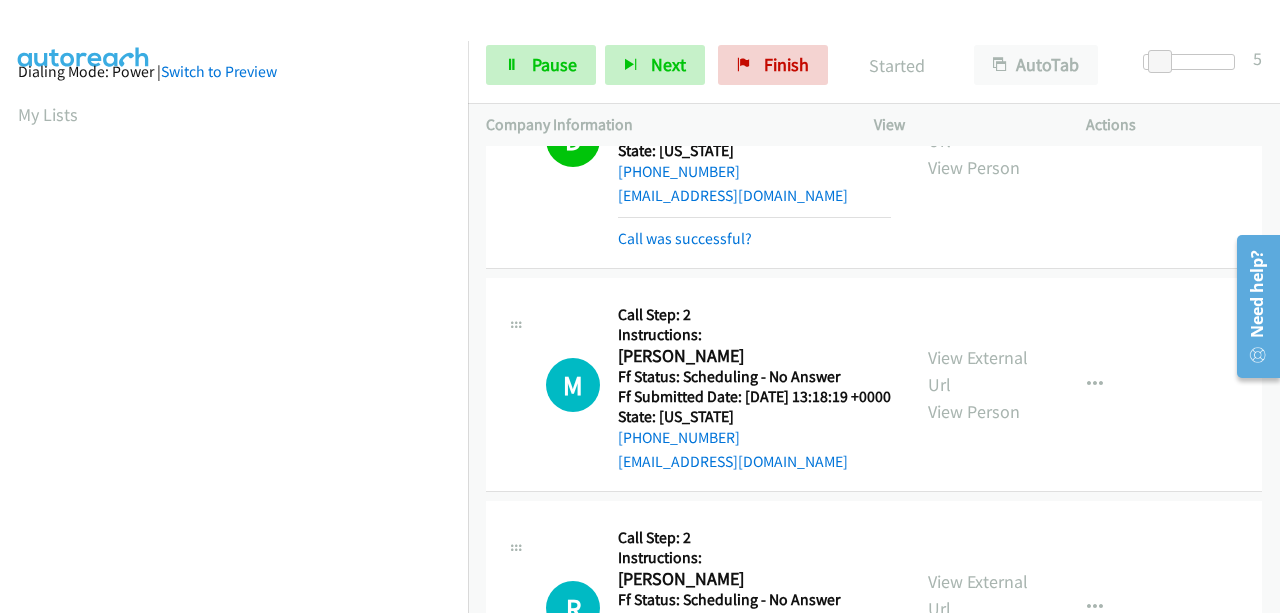 scroll, scrollTop: 2020, scrollLeft: 0, axis: vertical 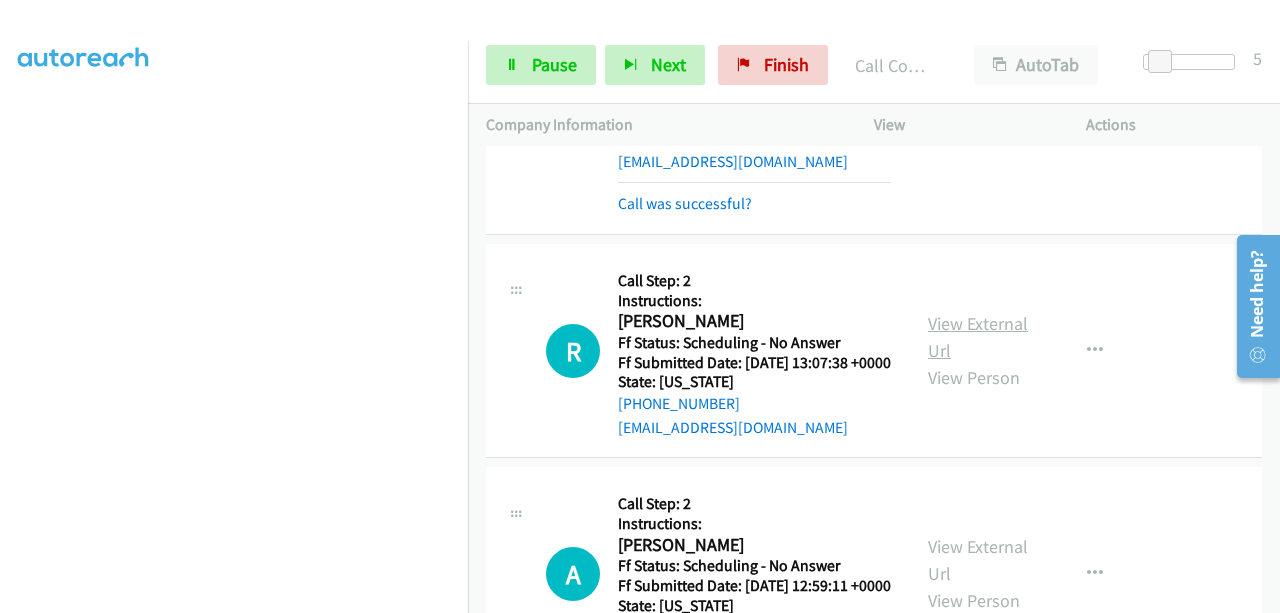 click on "View External Url" at bounding box center [978, 337] 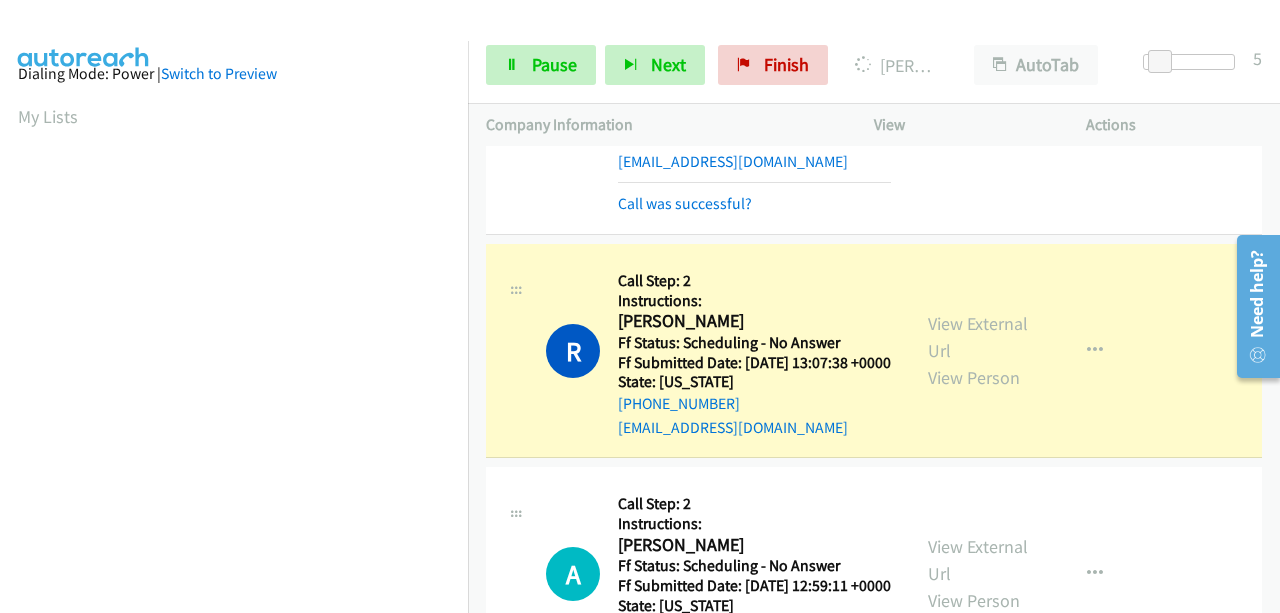 scroll, scrollTop: 508, scrollLeft: 15, axis: both 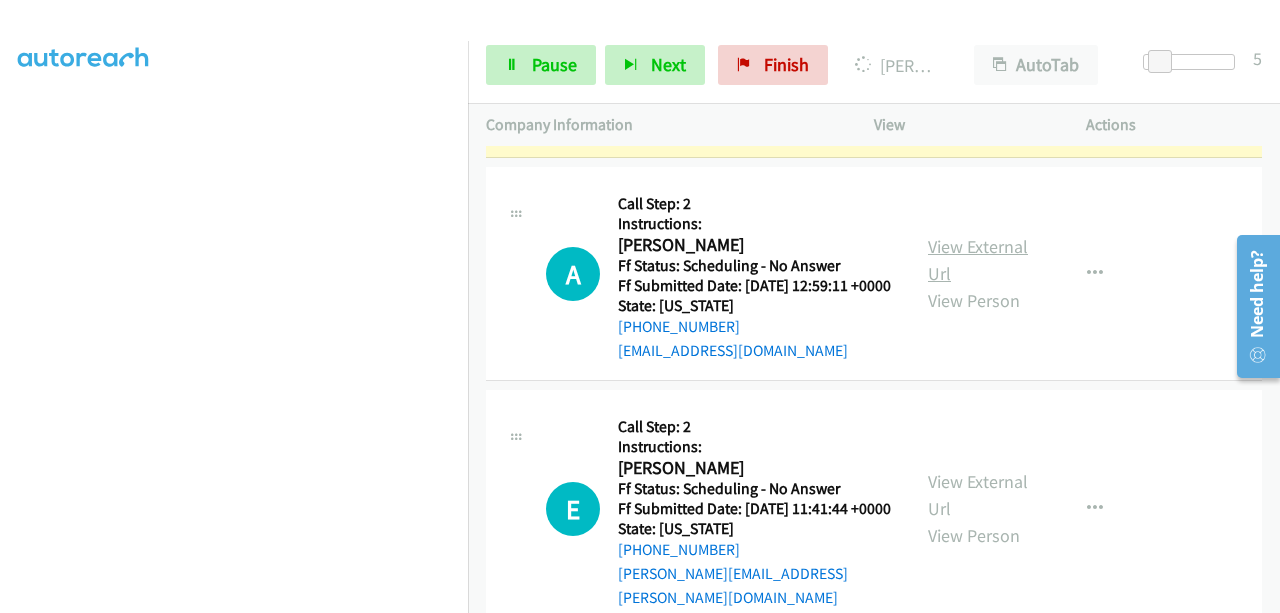 click on "View External Url" at bounding box center [978, 260] 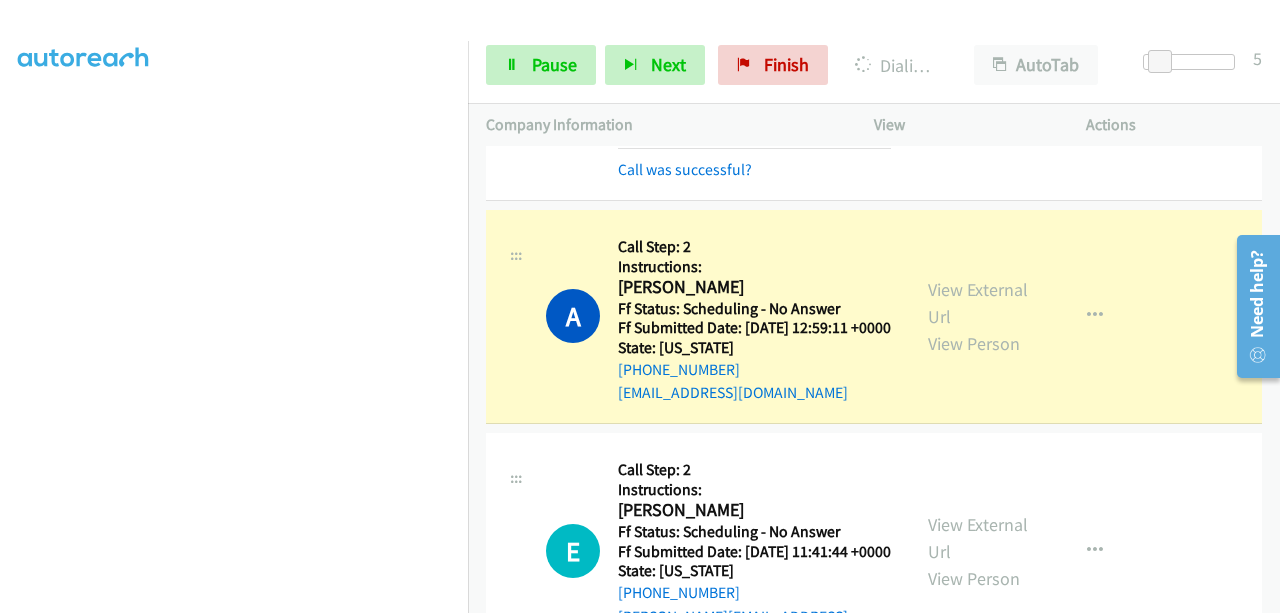 scroll, scrollTop: 508, scrollLeft: 15, axis: both 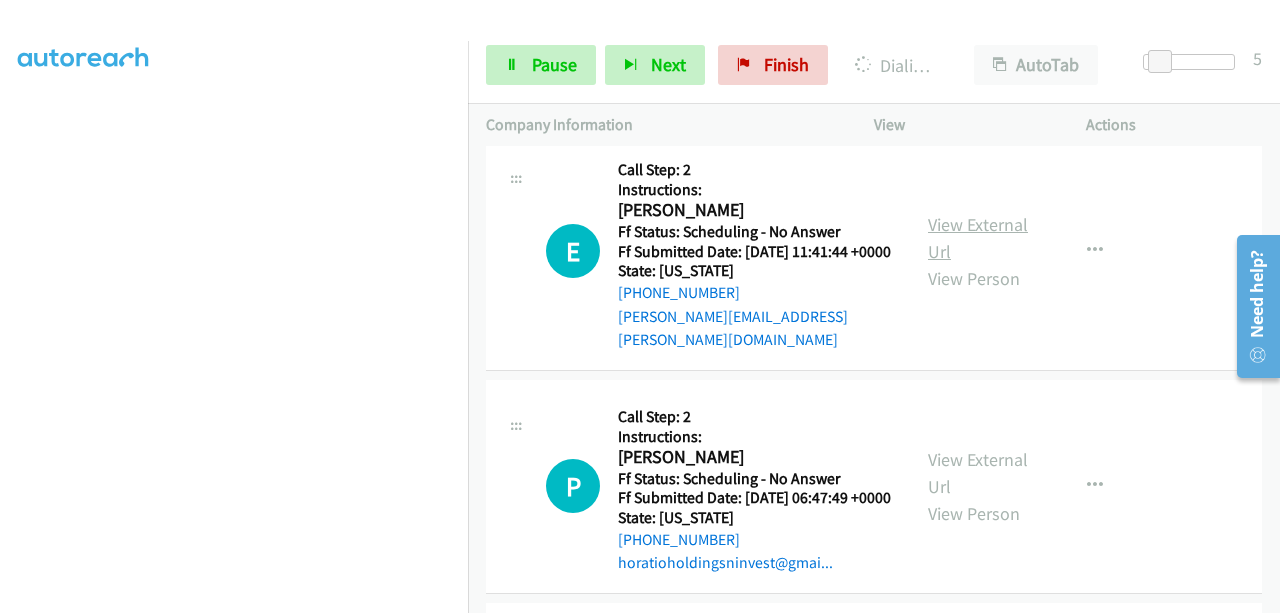 click on "View External Url" at bounding box center [978, 238] 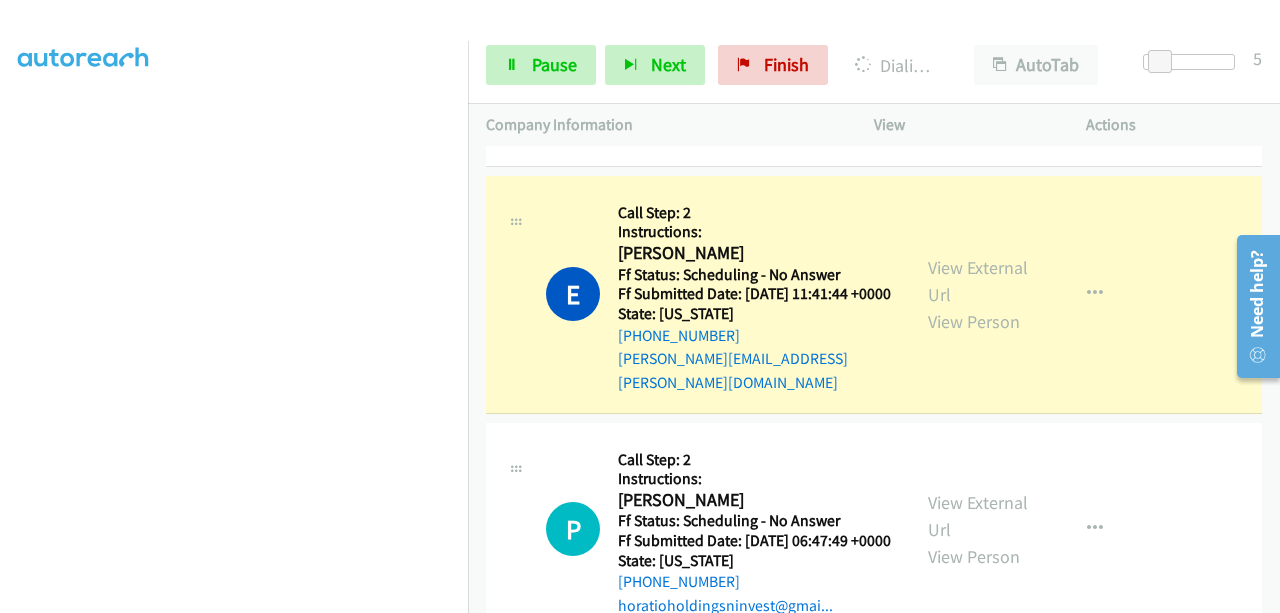 scroll, scrollTop: 508, scrollLeft: 15, axis: both 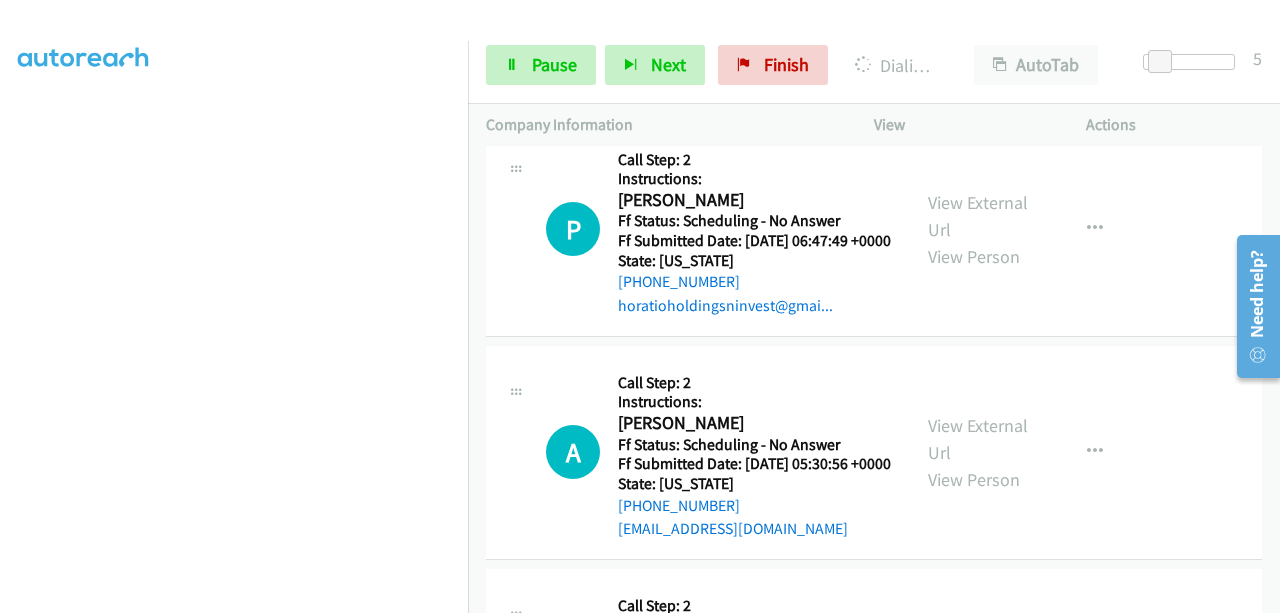 click on "View External Url" at bounding box center [978, 216] 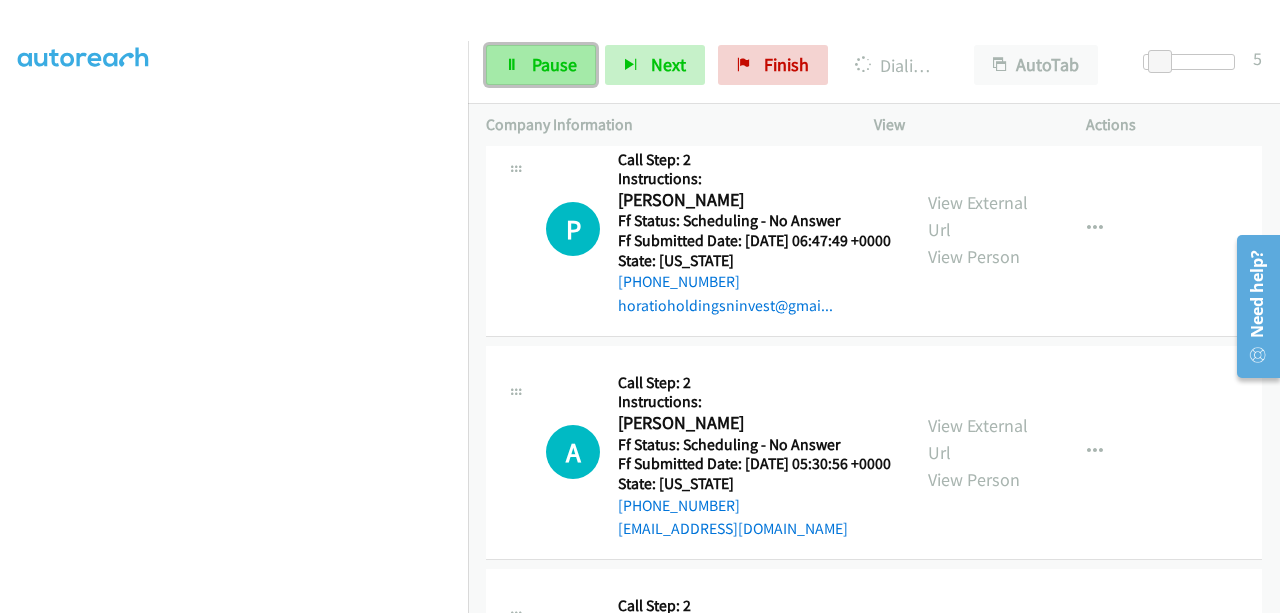 click on "Pause" at bounding box center [541, 65] 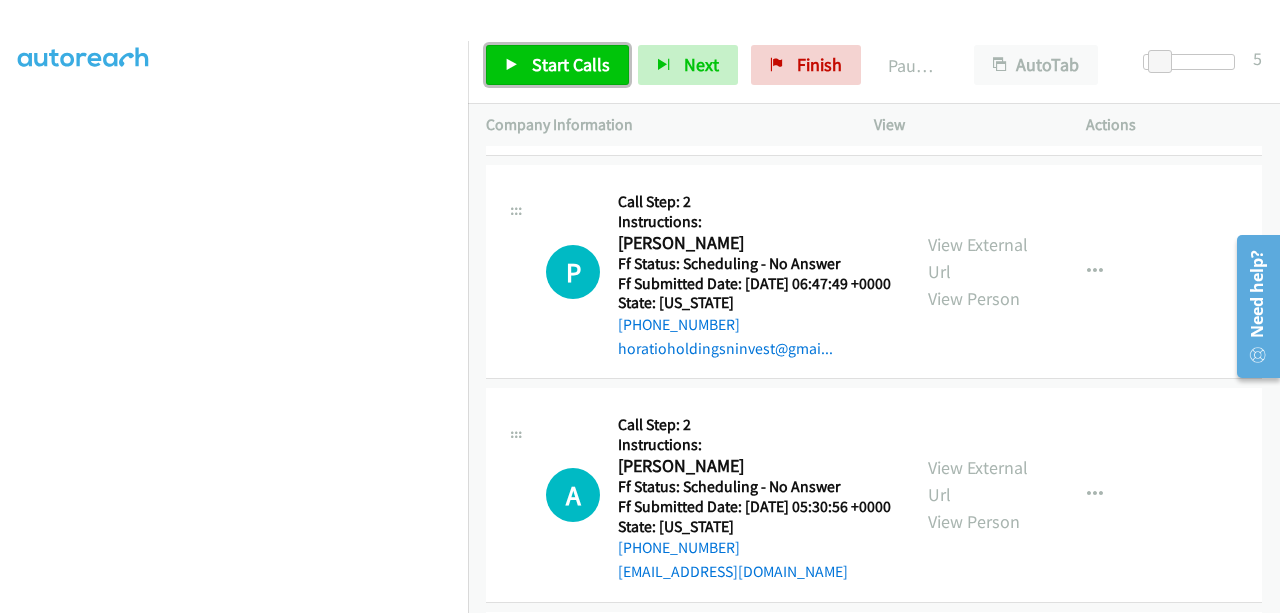 click on "Start Calls" at bounding box center (571, 64) 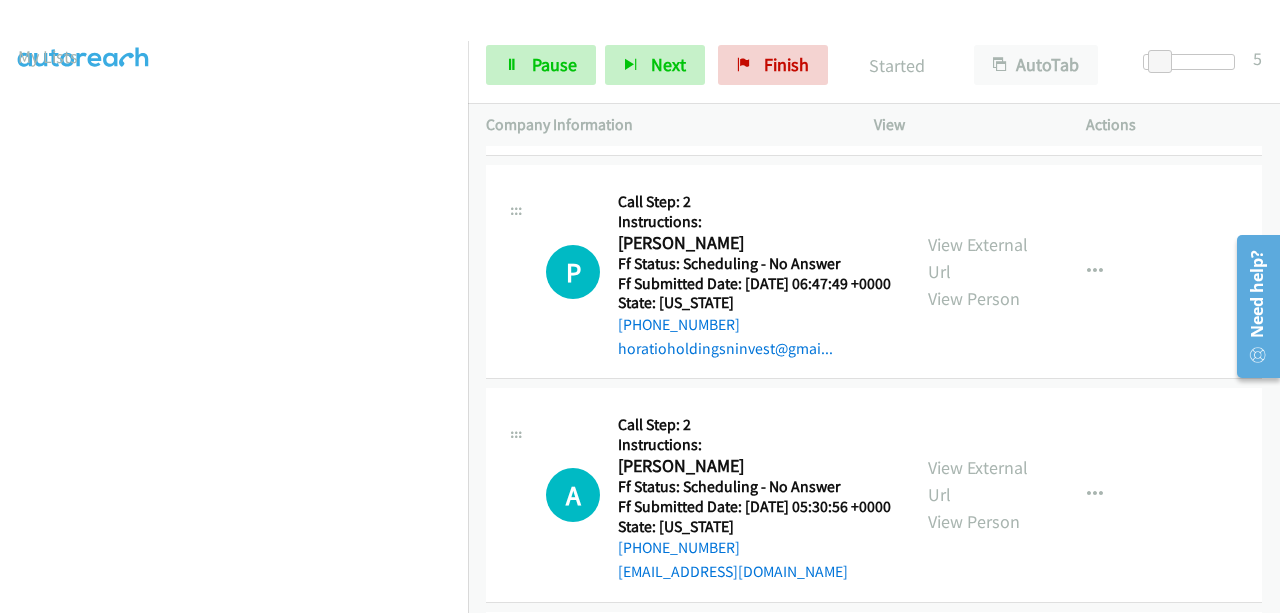 scroll, scrollTop: 508, scrollLeft: 15, axis: both 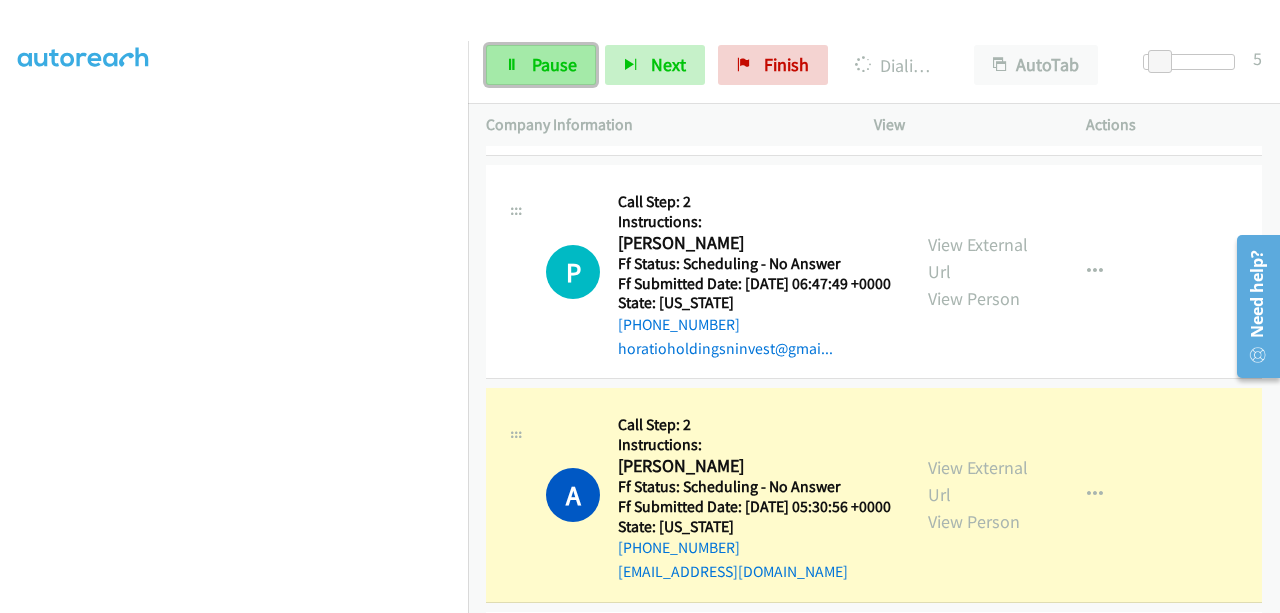 click at bounding box center (512, 66) 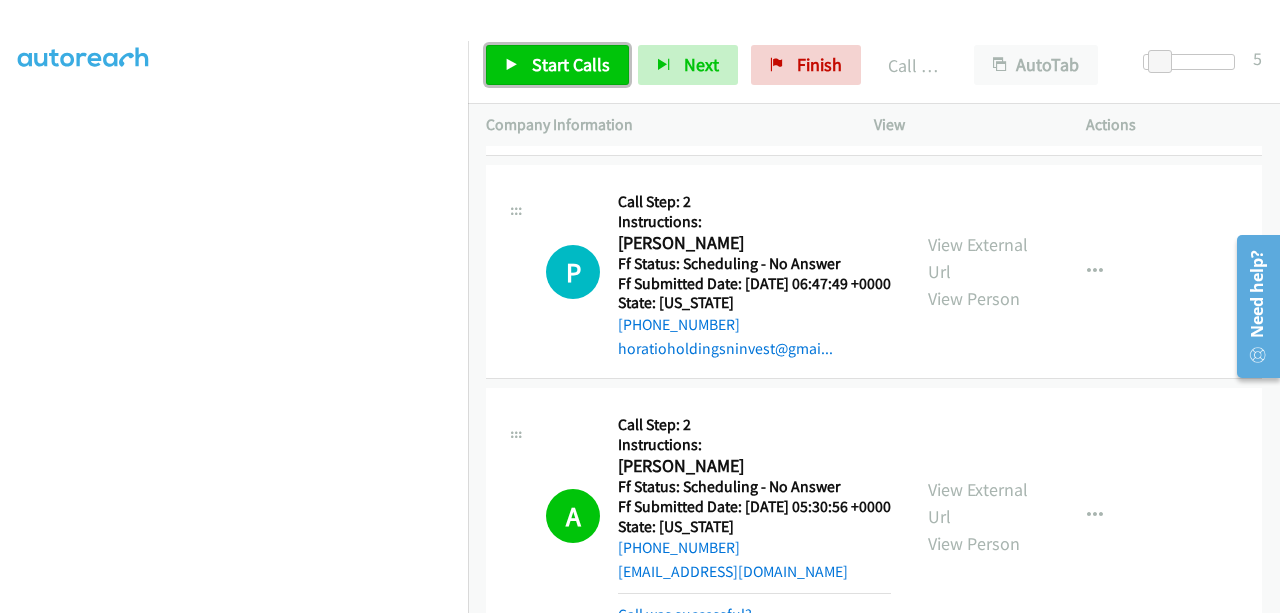 click on "Start Calls" at bounding box center (571, 64) 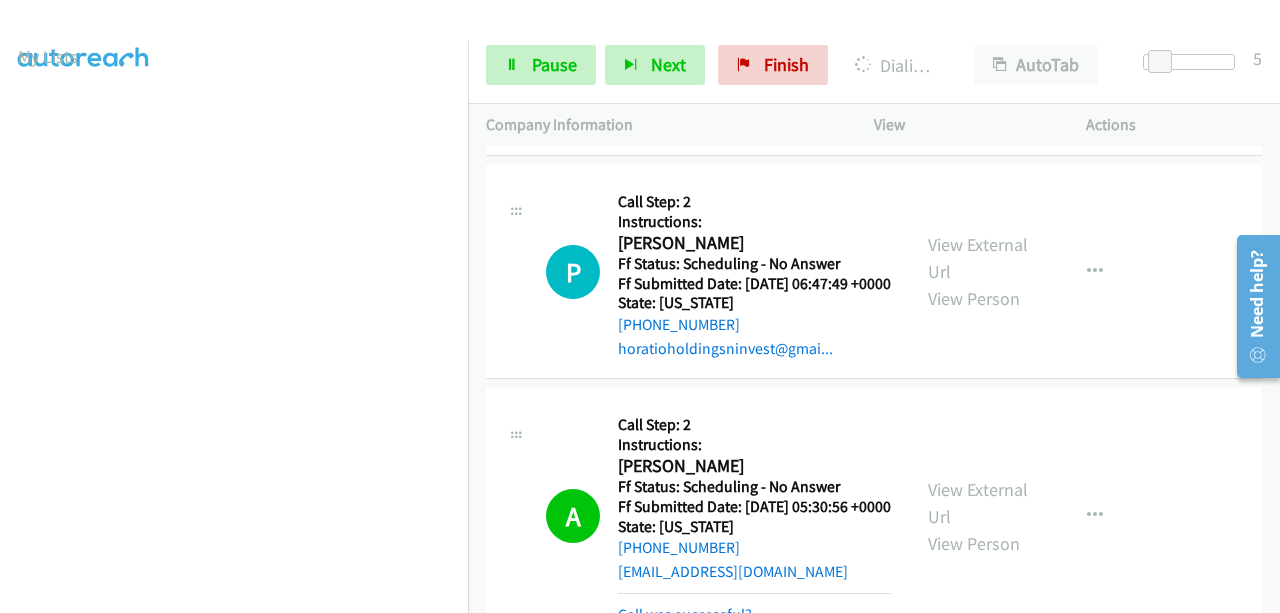 scroll, scrollTop: 508, scrollLeft: 15, axis: both 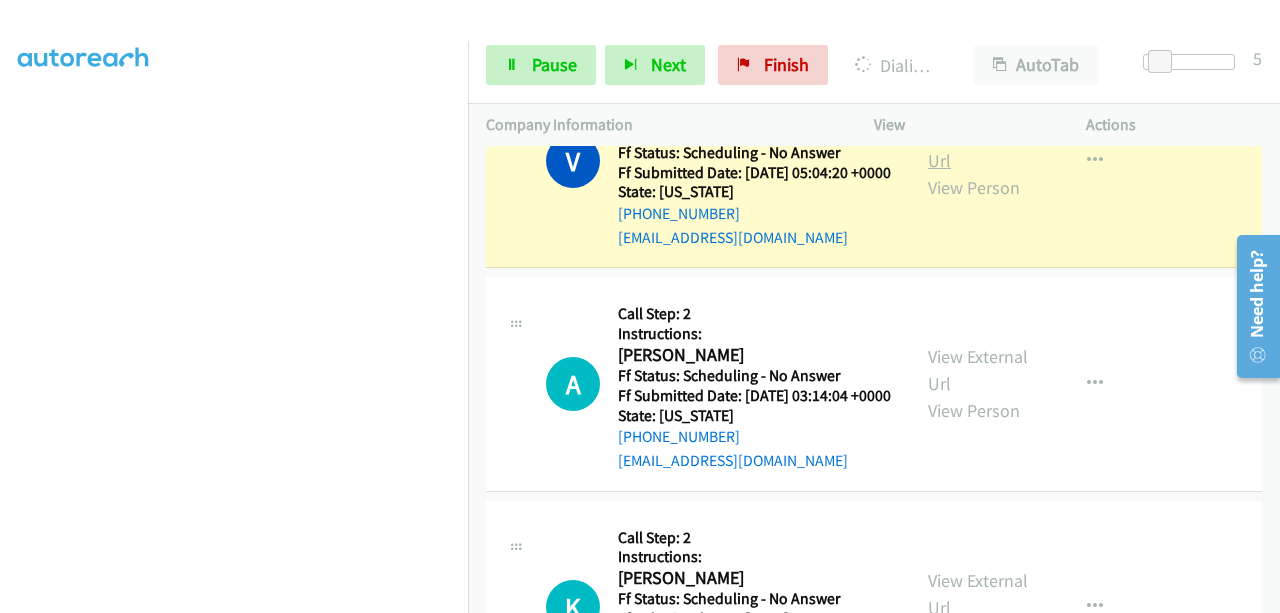 click on "View External Url" at bounding box center (978, 147) 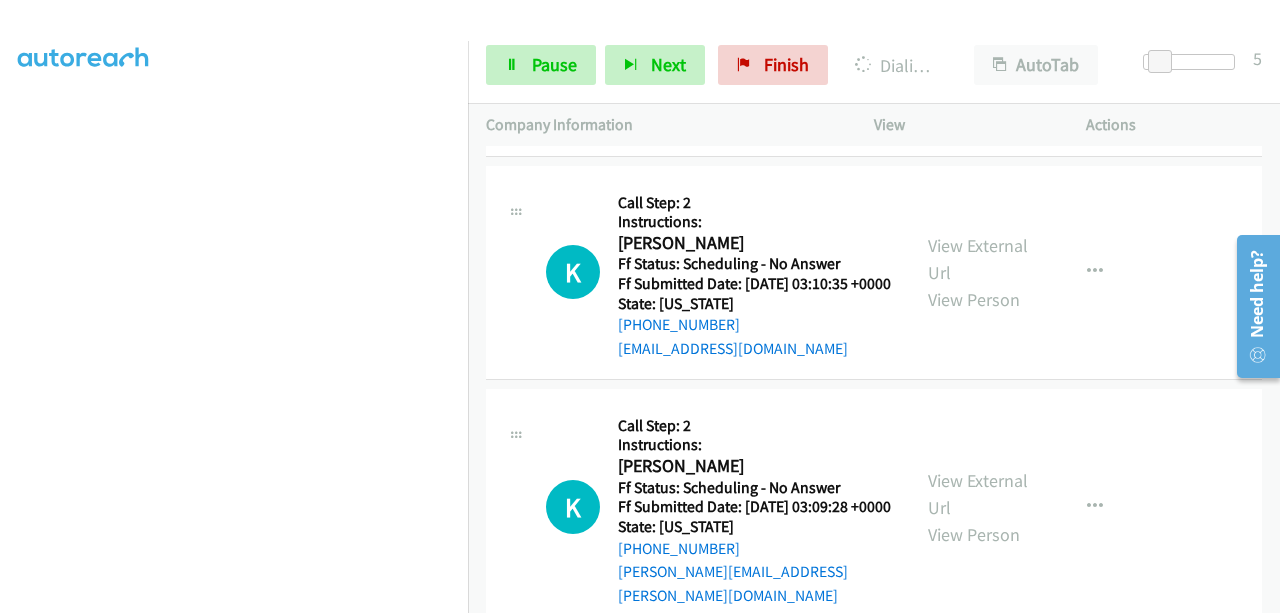 scroll, scrollTop: 4120, scrollLeft: 0, axis: vertical 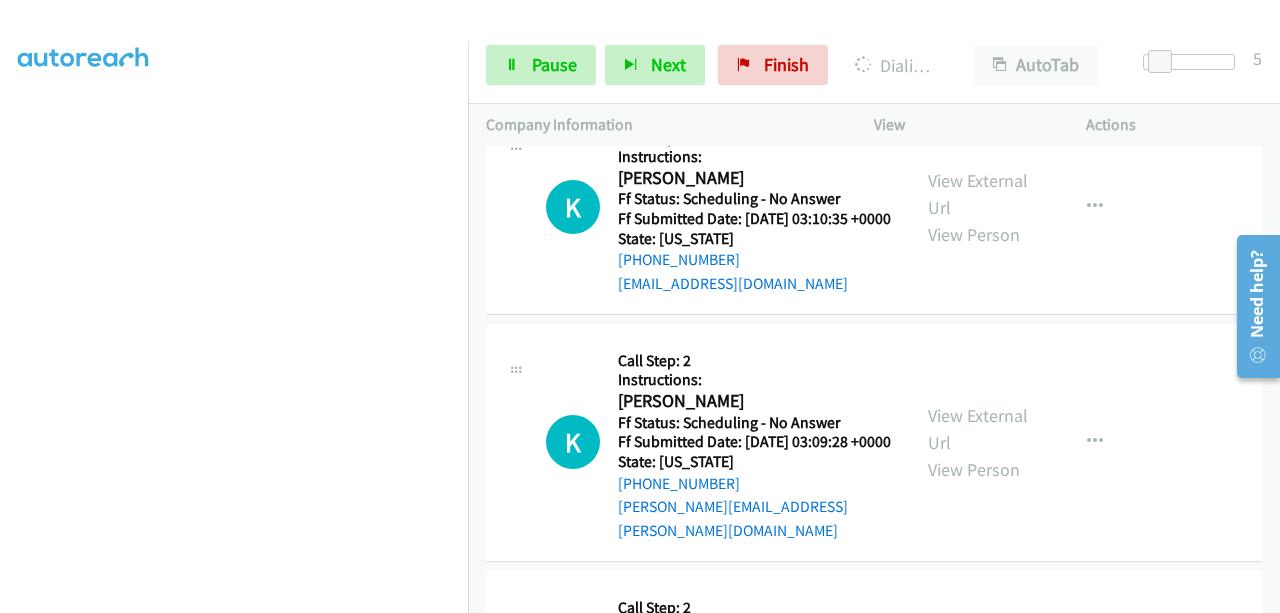 click on "View External Url" at bounding box center (978, -30) 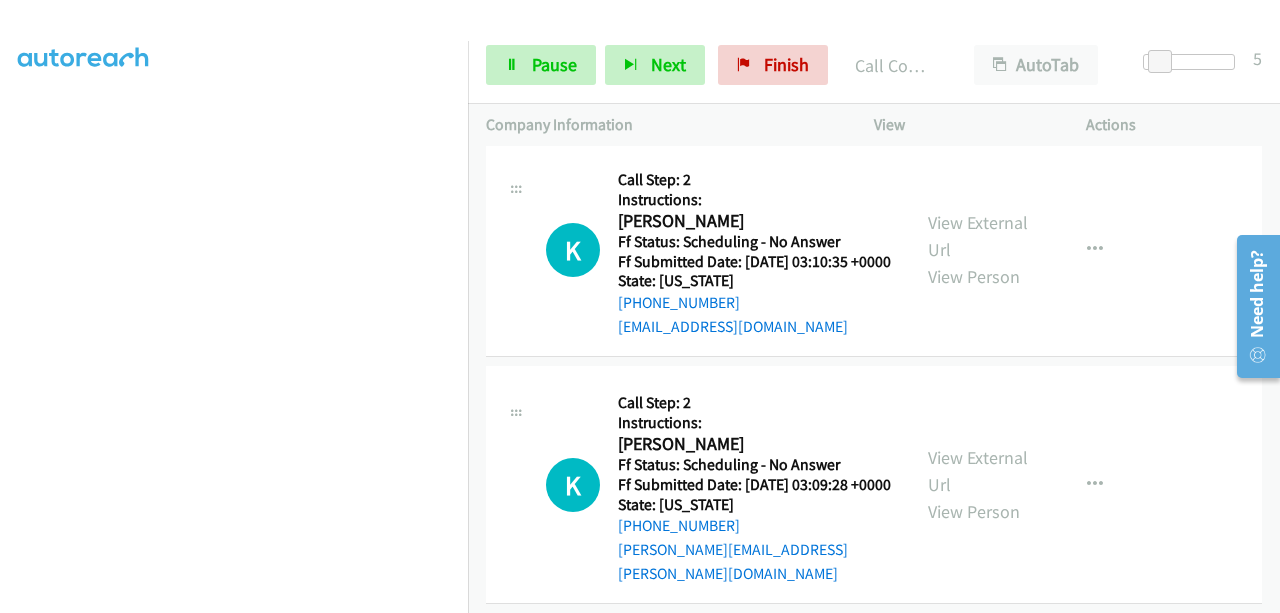 scroll, scrollTop: 4162, scrollLeft: 0, axis: vertical 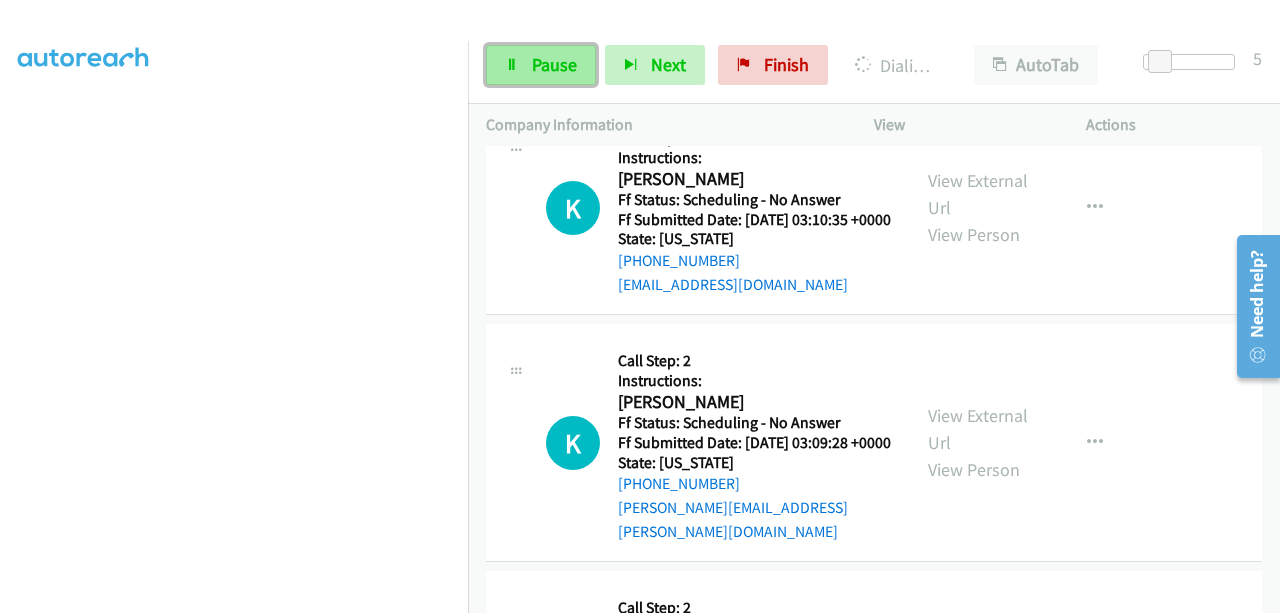 click on "Pause" at bounding box center [541, 65] 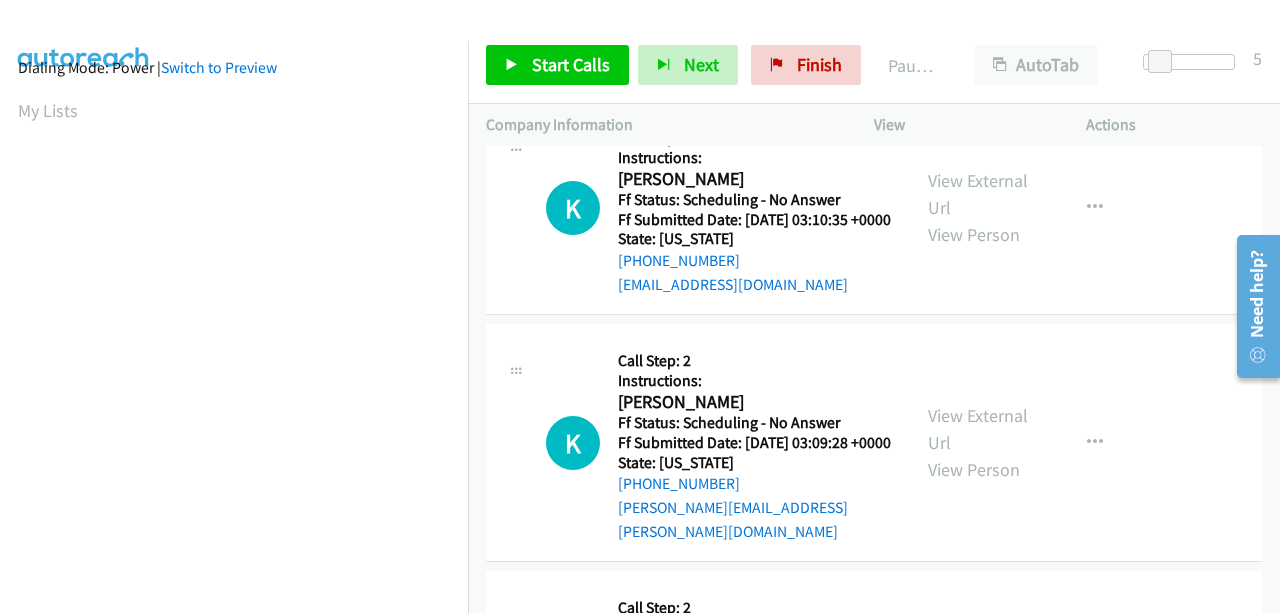 scroll, scrollTop: 8, scrollLeft: 15, axis: both 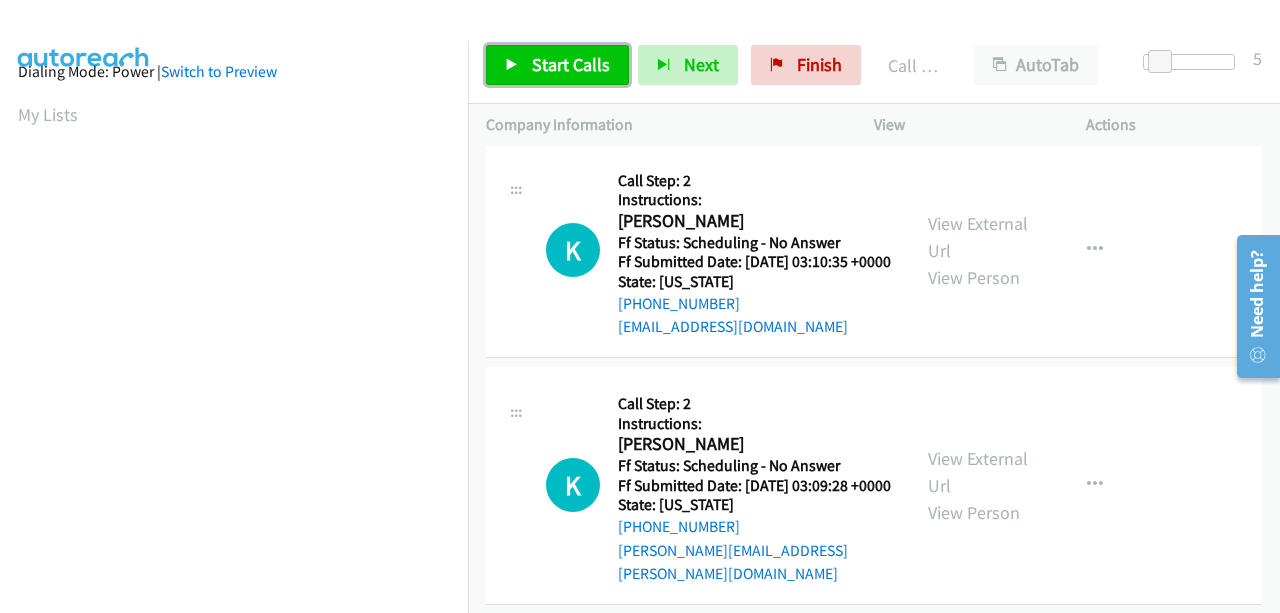 click on "Start Calls" at bounding box center (571, 64) 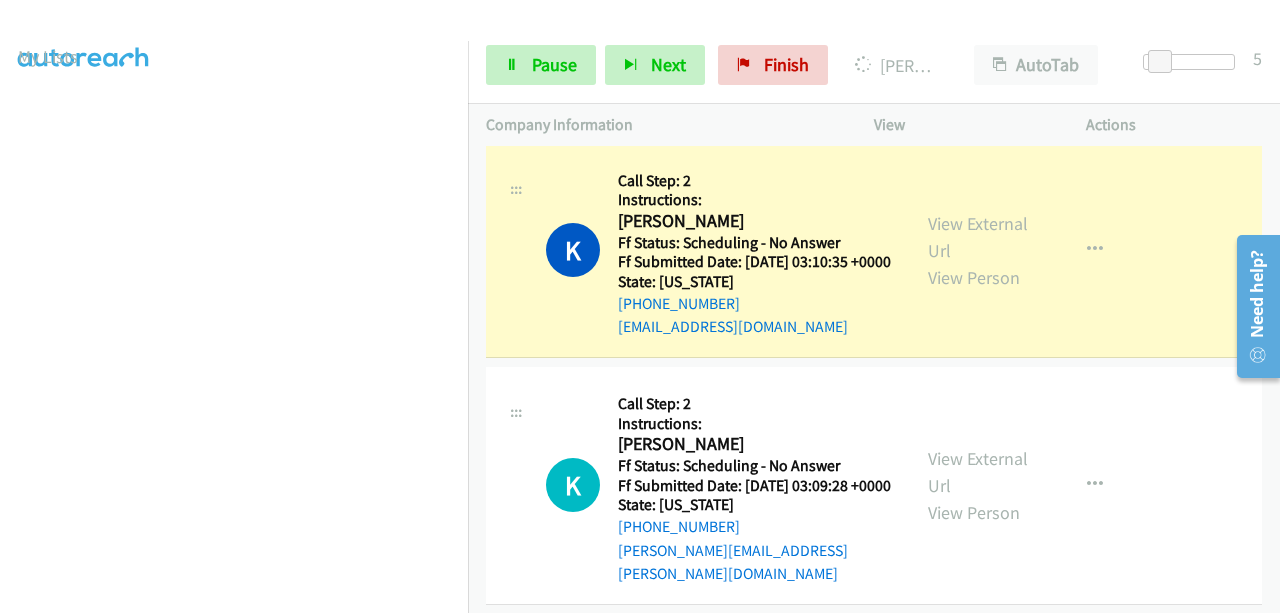 scroll, scrollTop: 508, scrollLeft: 15, axis: both 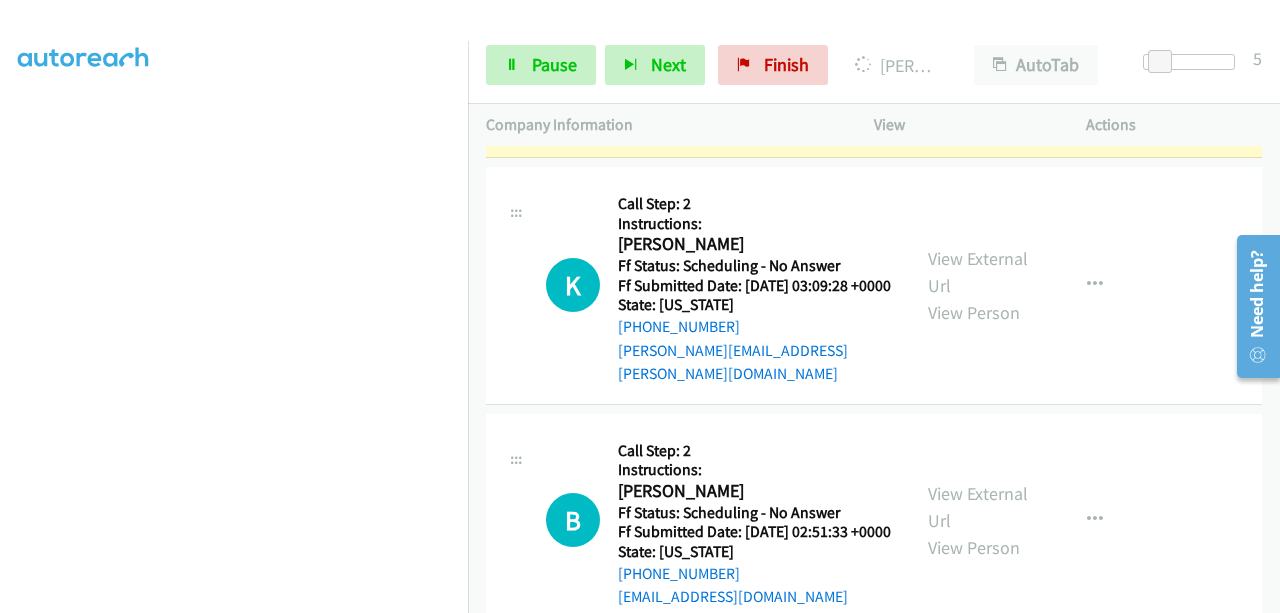 click on "View External Url" at bounding box center [978, 37] 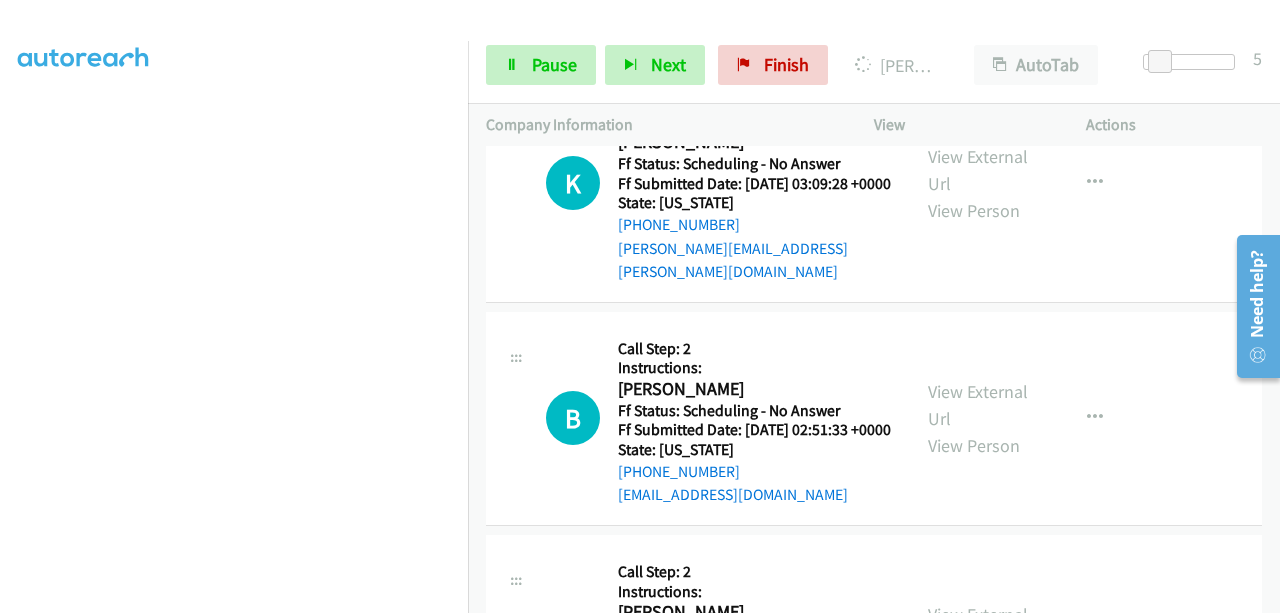 scroll, scrollTop: 4562, scrollLeft: 0, axis: vertical 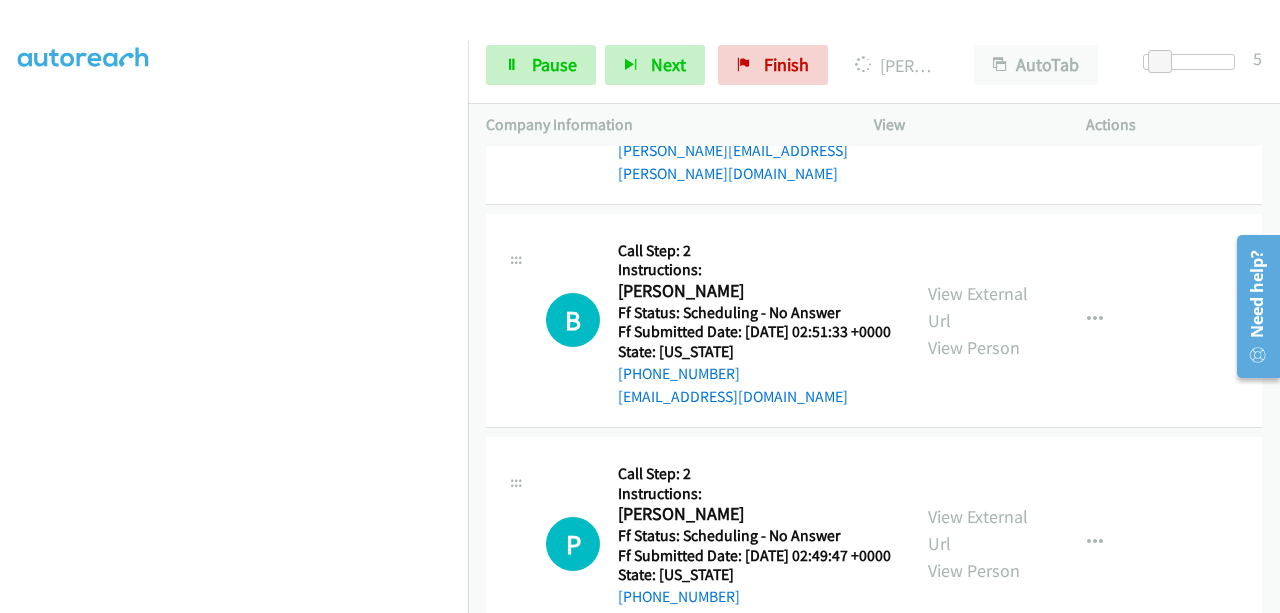 click on "View External Url" at bounding box center (978, 72) 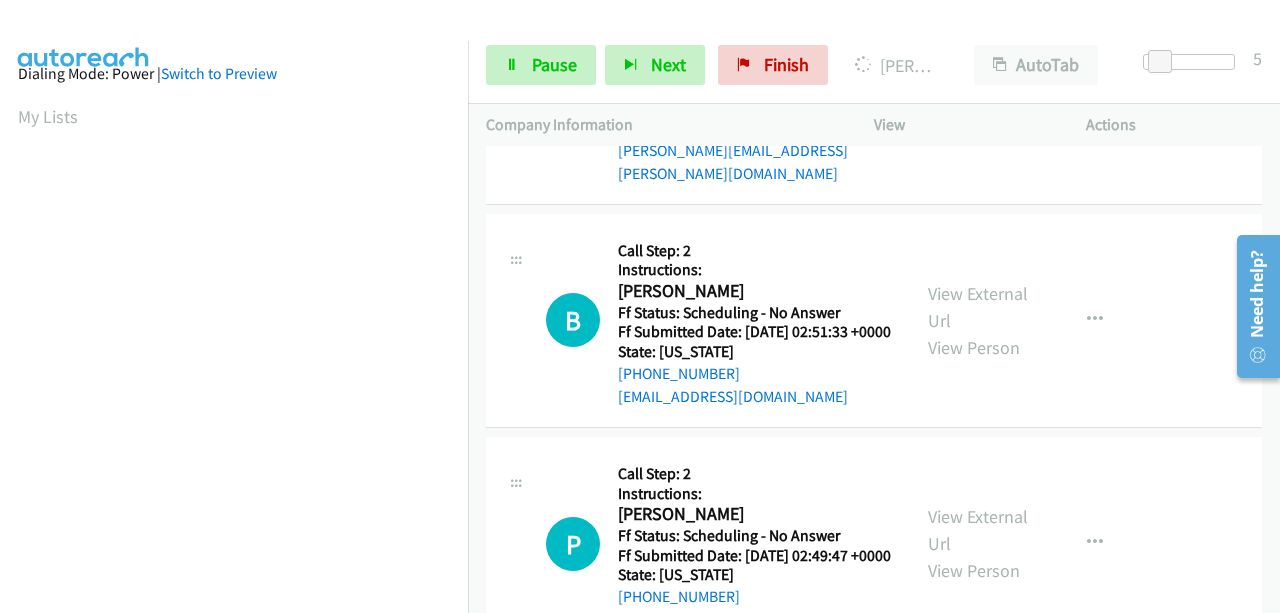 scroll, scrollTop: 508, scrollLeft: 15, axis: both 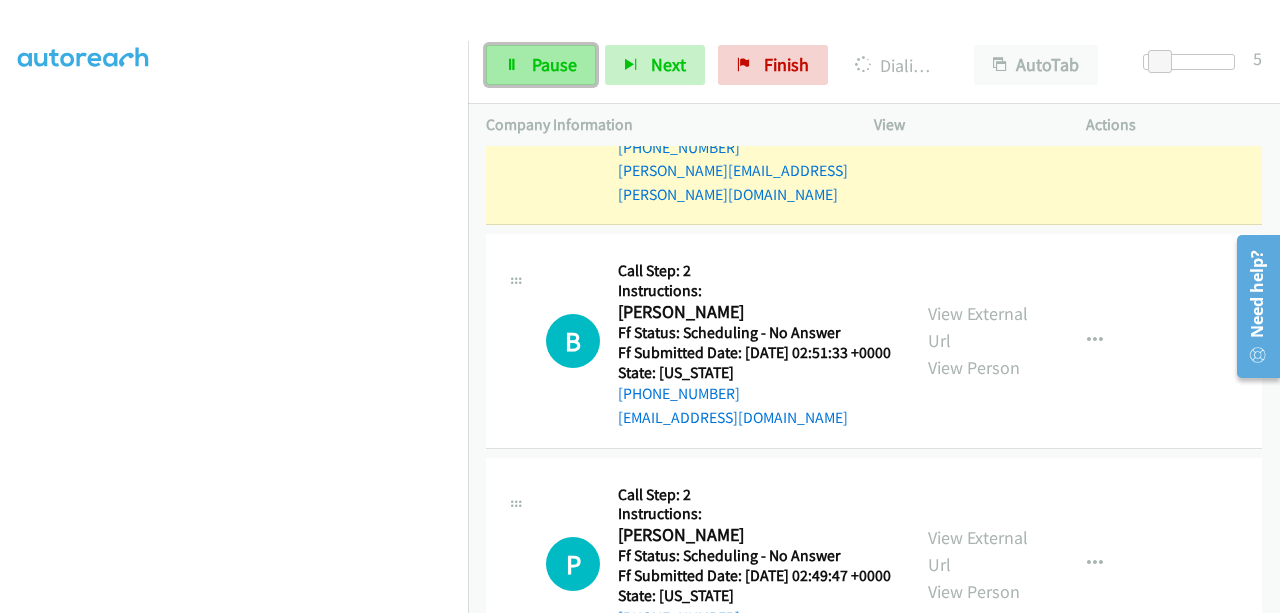 click on "Pause" at bounding box center (554, 64) 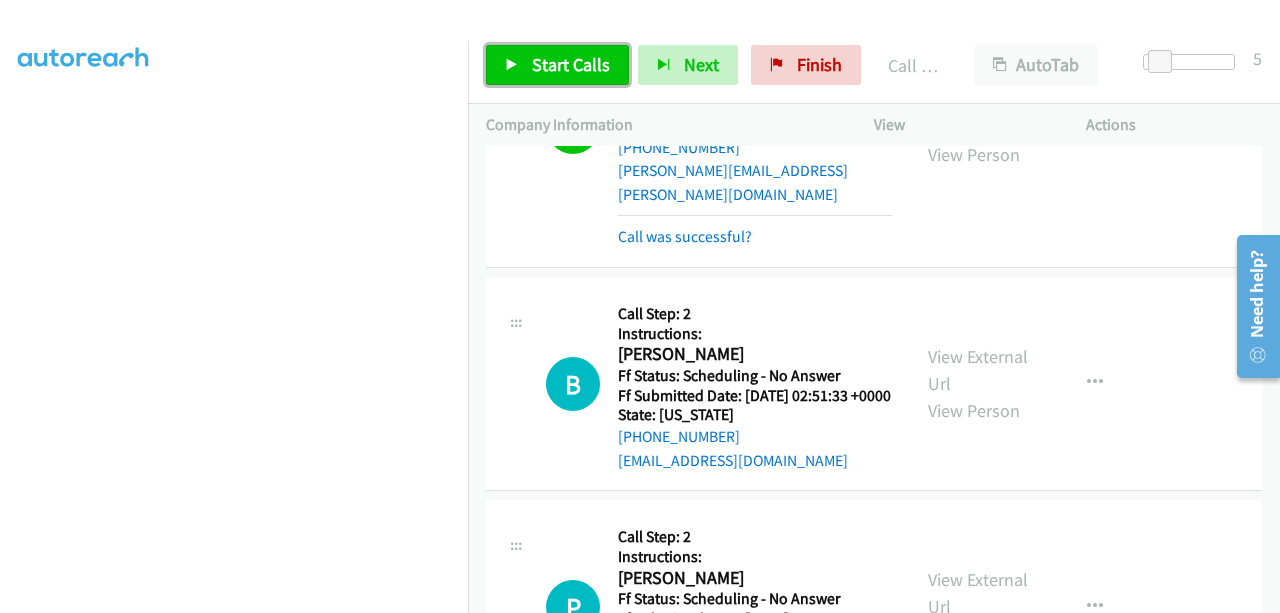 click on "Start Calls" at bounding box center [571, 64] 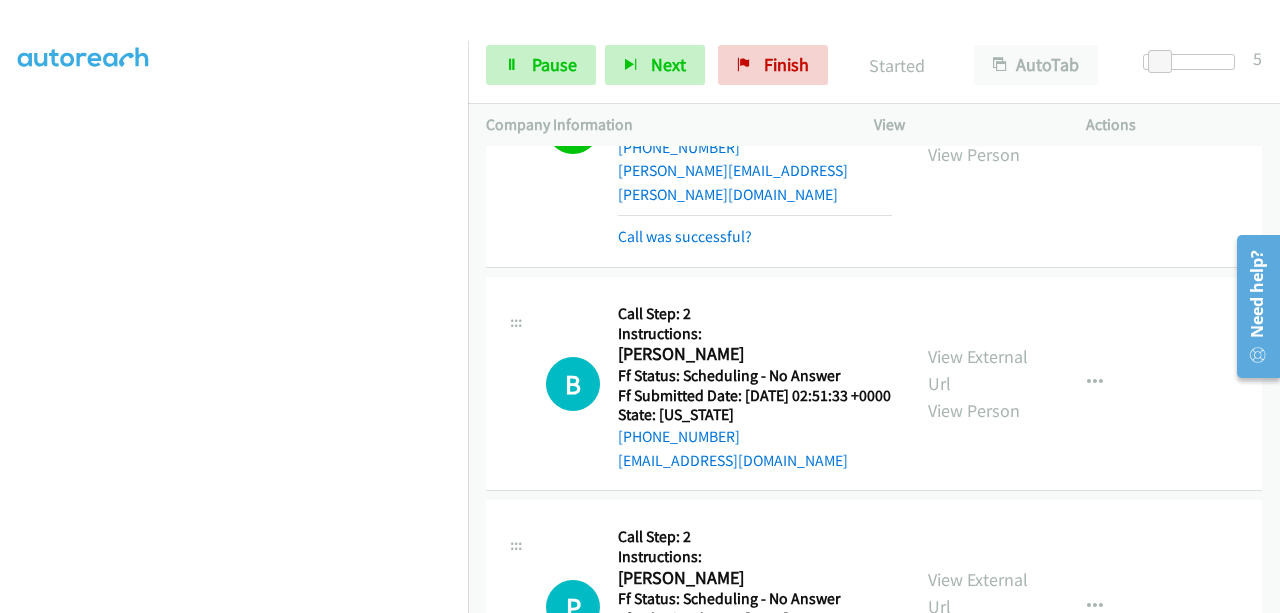 scroll, scrollTop: 508, scrollLeft: 15, axis: both 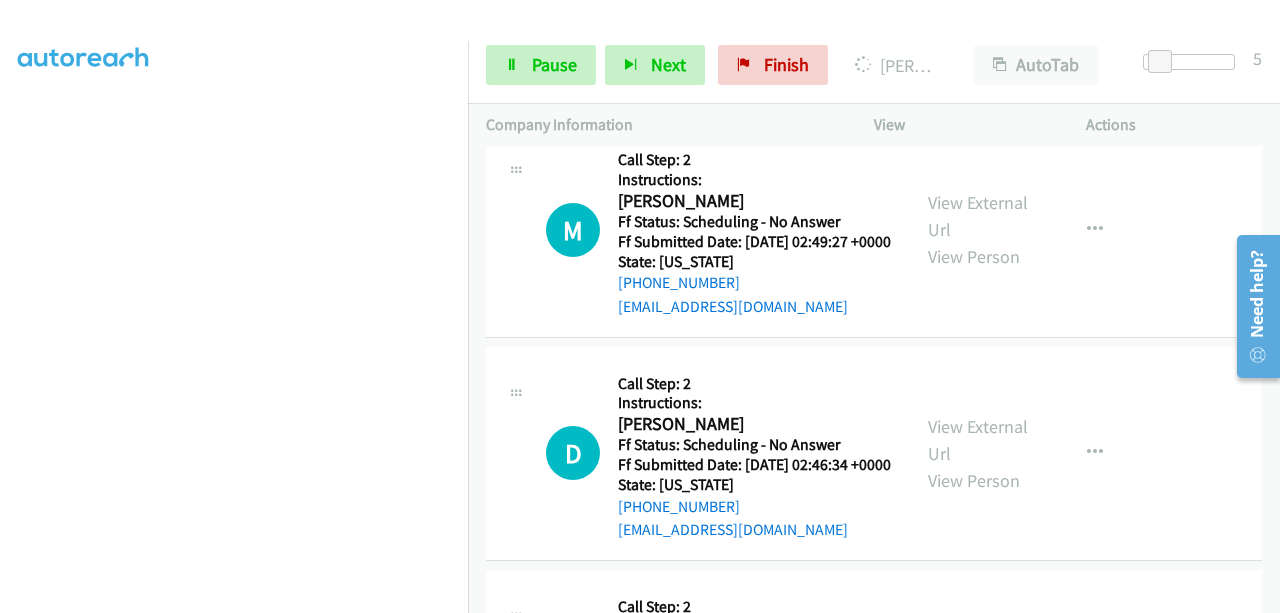 click on "View External Url" at bounding box center [978, -7] 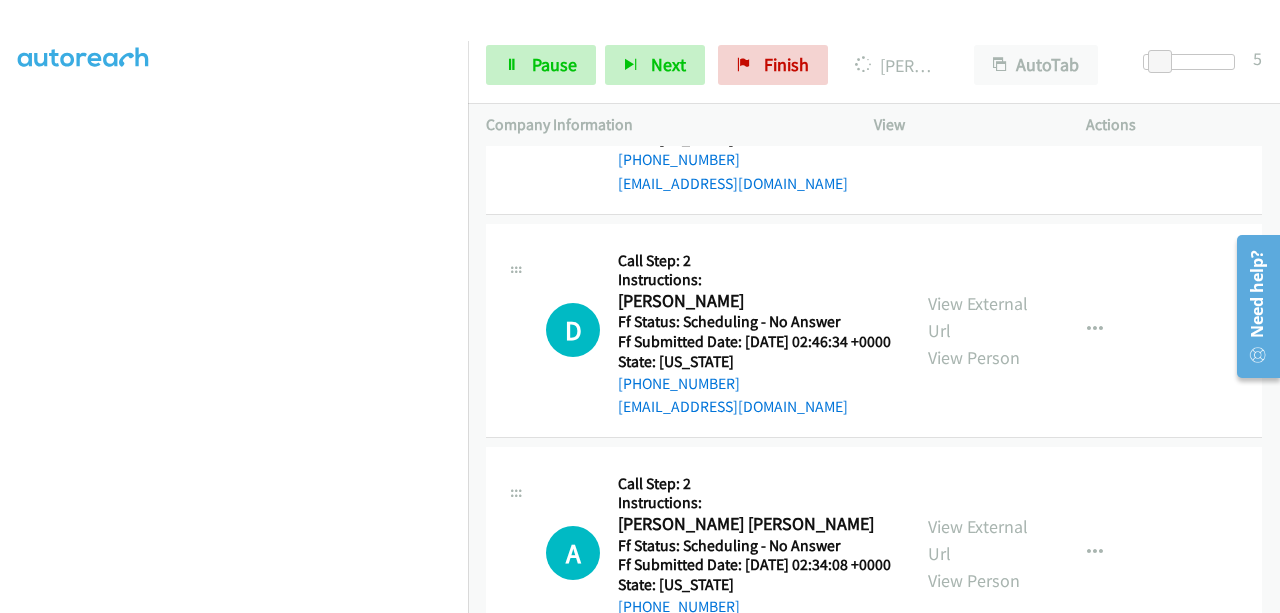 scroll, scrollTop: 5384, scrollLeft: 0, axis: vertical 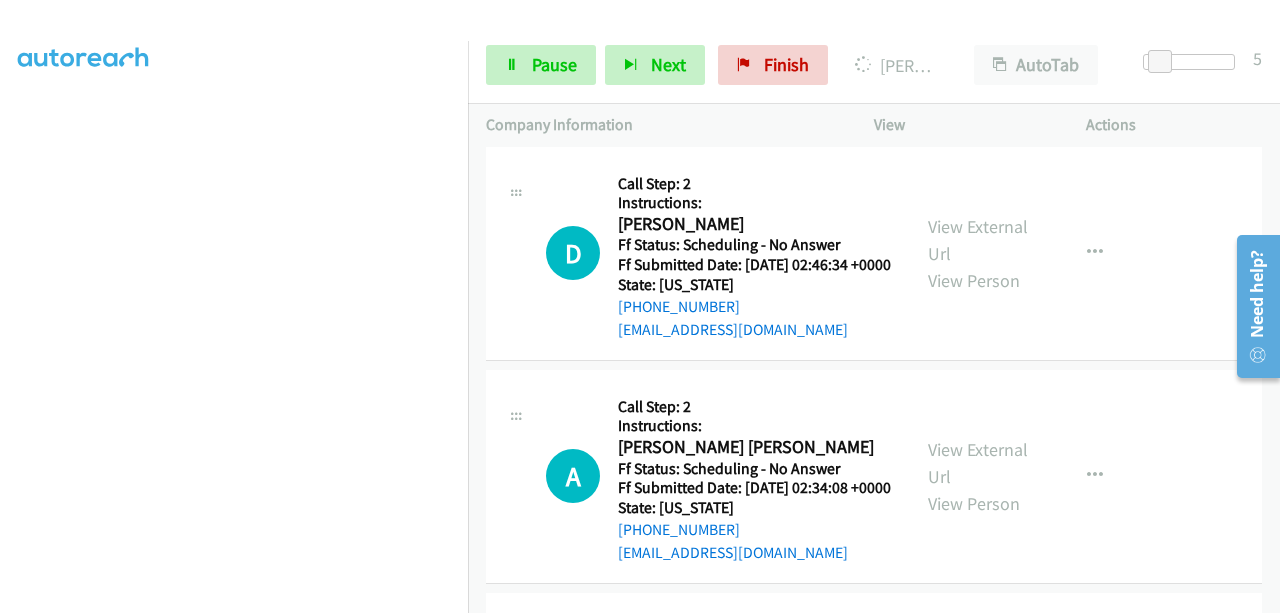 click on "View External Url" at bounding box center [978, 16] 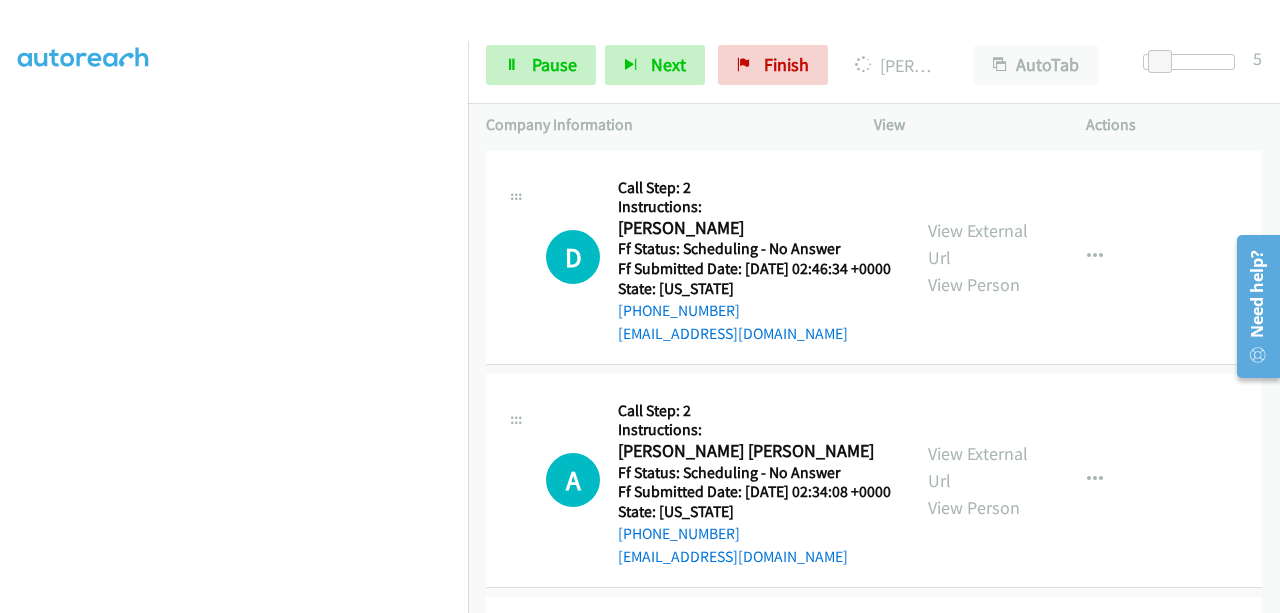 scroll, scrollTop: 5384, scrollLeft: 0, axis: vertical 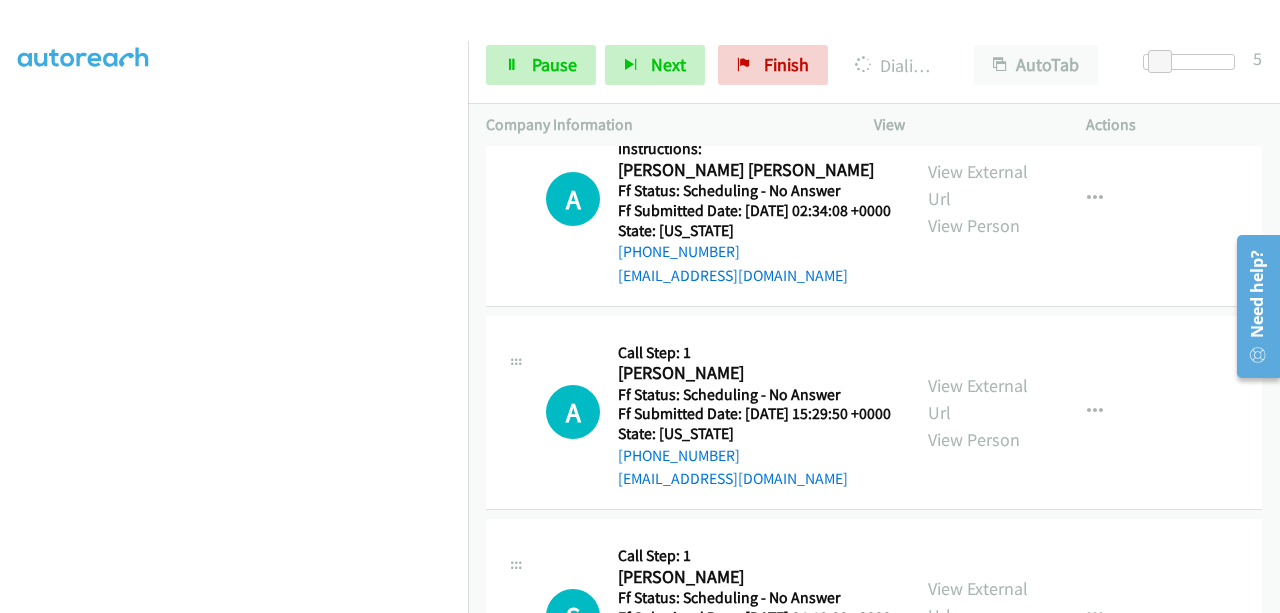 click on "View External Url" at bounding box center (978, -38) 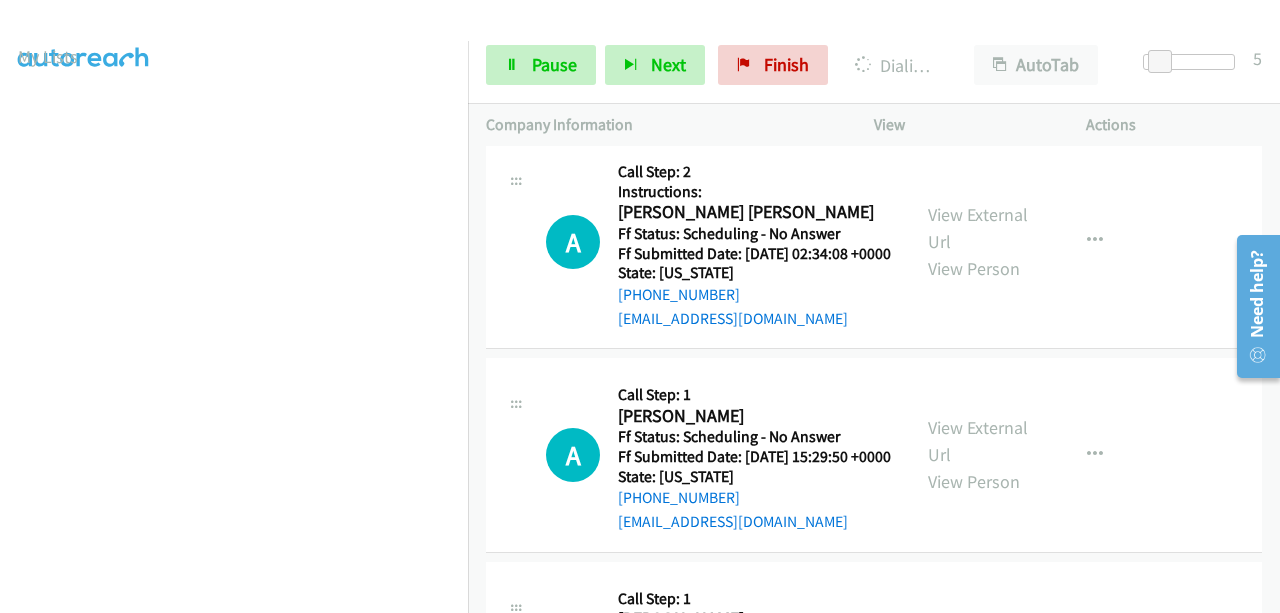 scroll, scrollTop: 508, scrollLeft: 15, axis: both 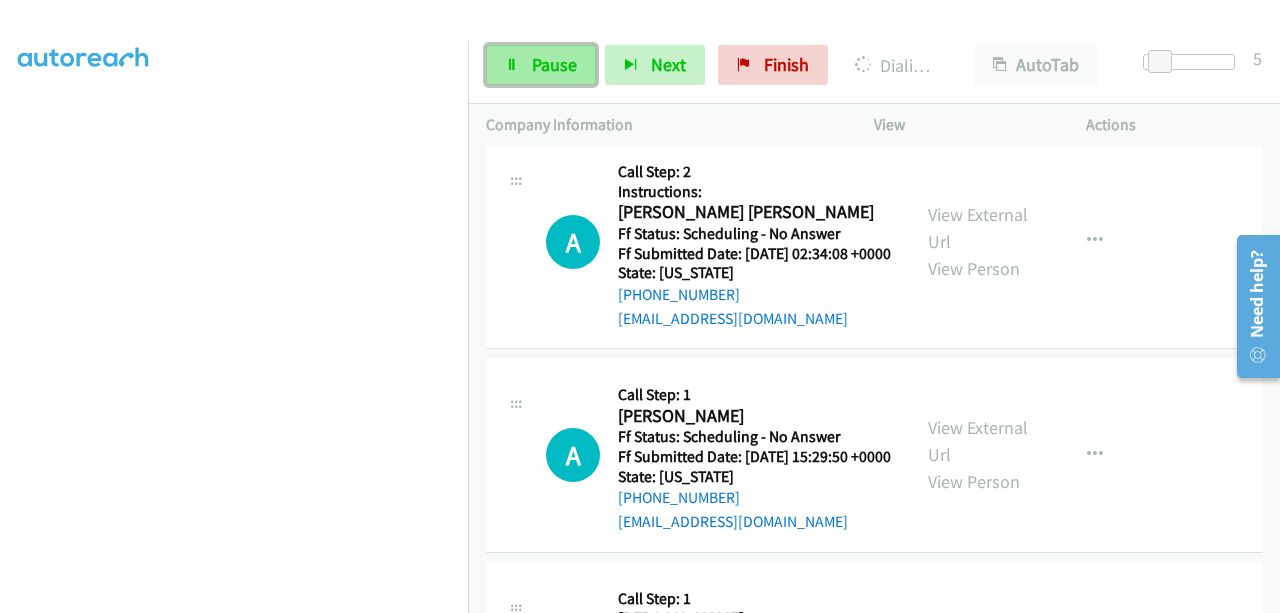 click at bounding box center (512, 66) 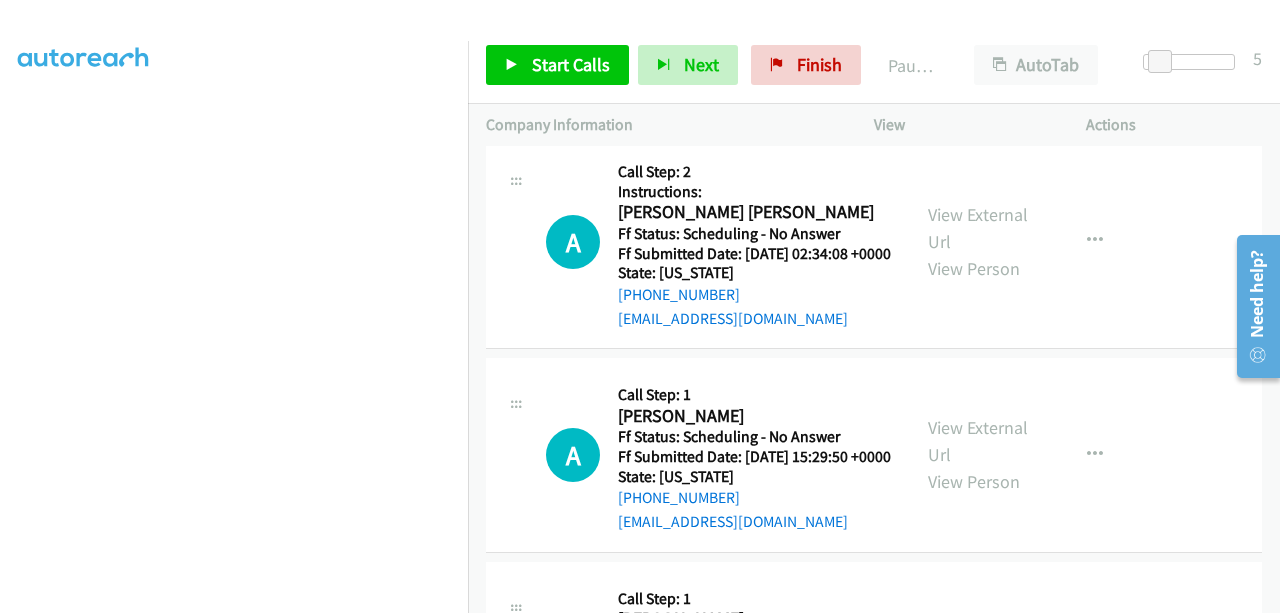 scroll, scrollTop: 106, scrollLeft: 15, axis: both 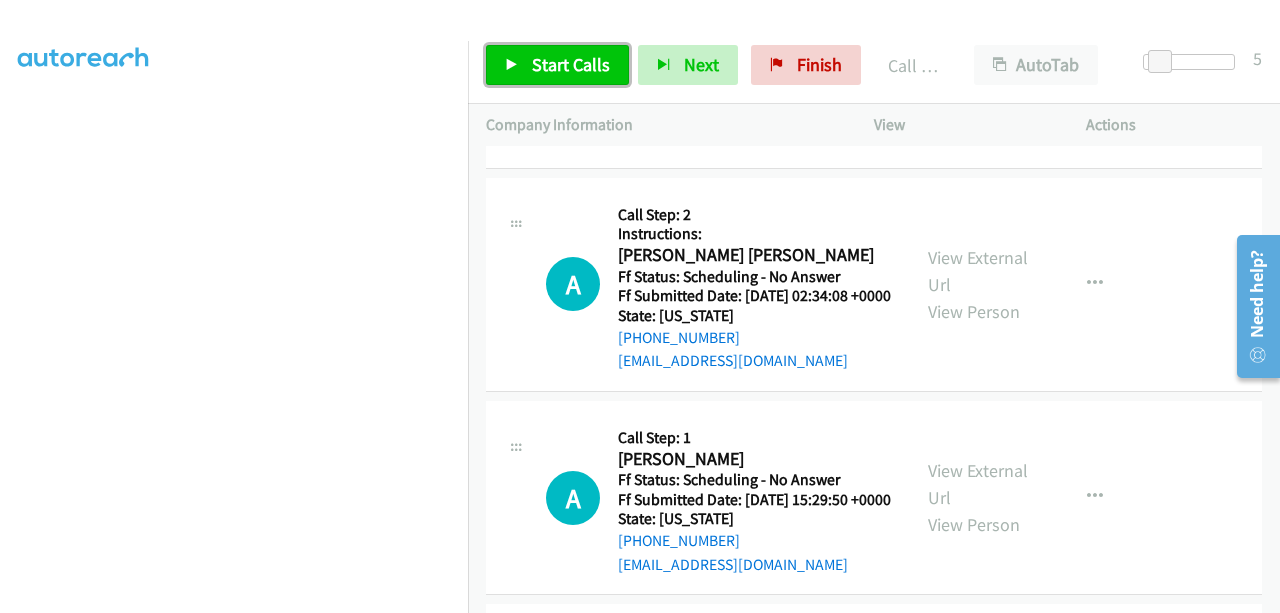 click on "Start Calls" at bounding box center (571, 64) 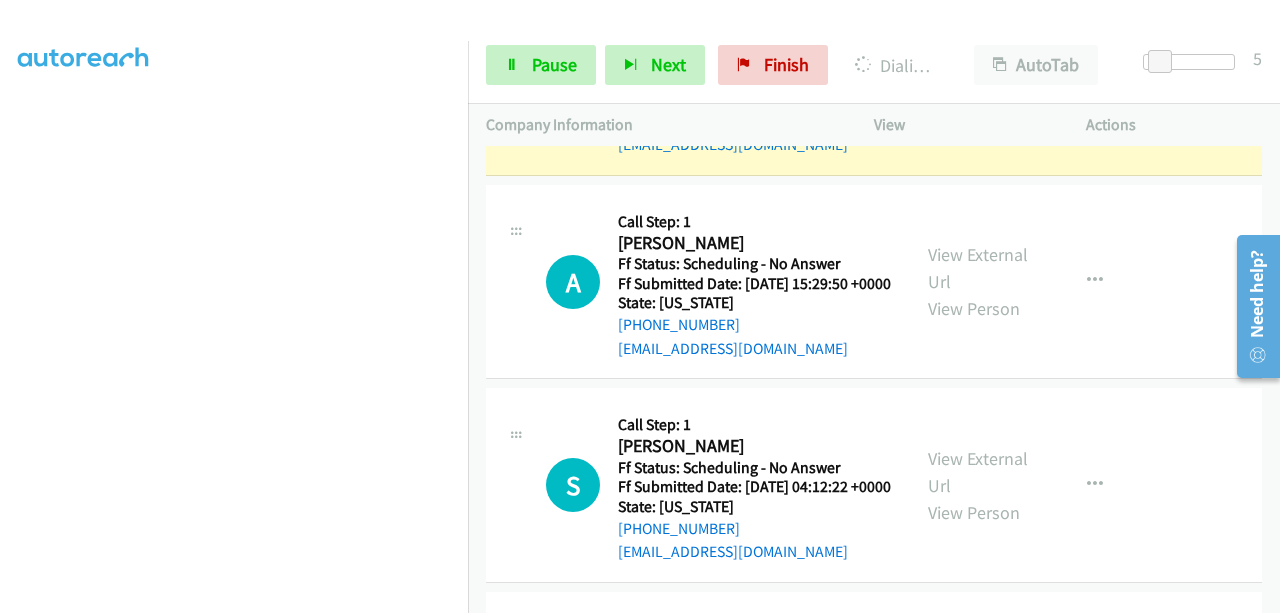 scroll, scrollTop: 6004, scrollLeft: 0, axis: vertical 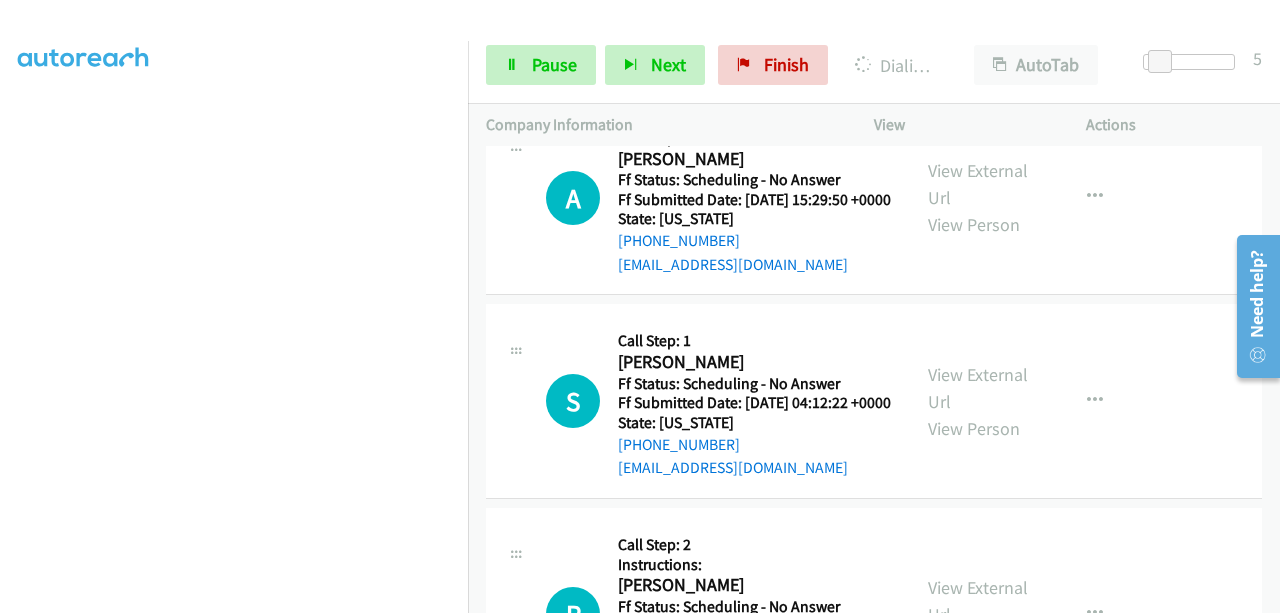 click on "View External Url" at bounding box center [978, -29] 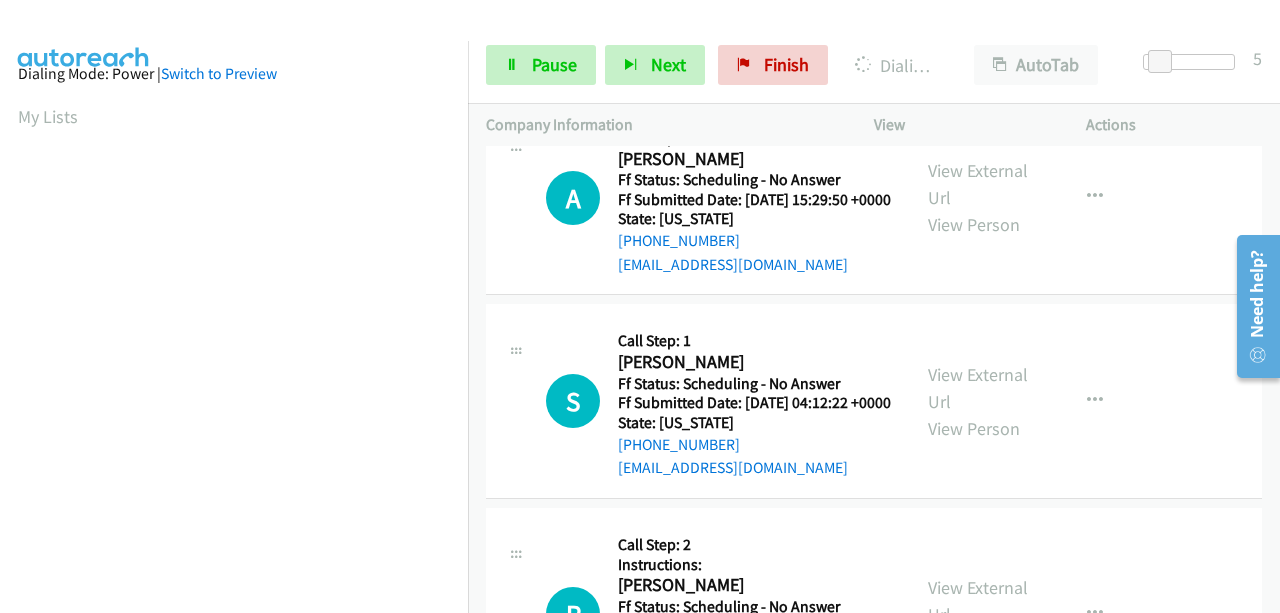 scroll, scrollTop: 508, scrollLeft: 15, axis: both 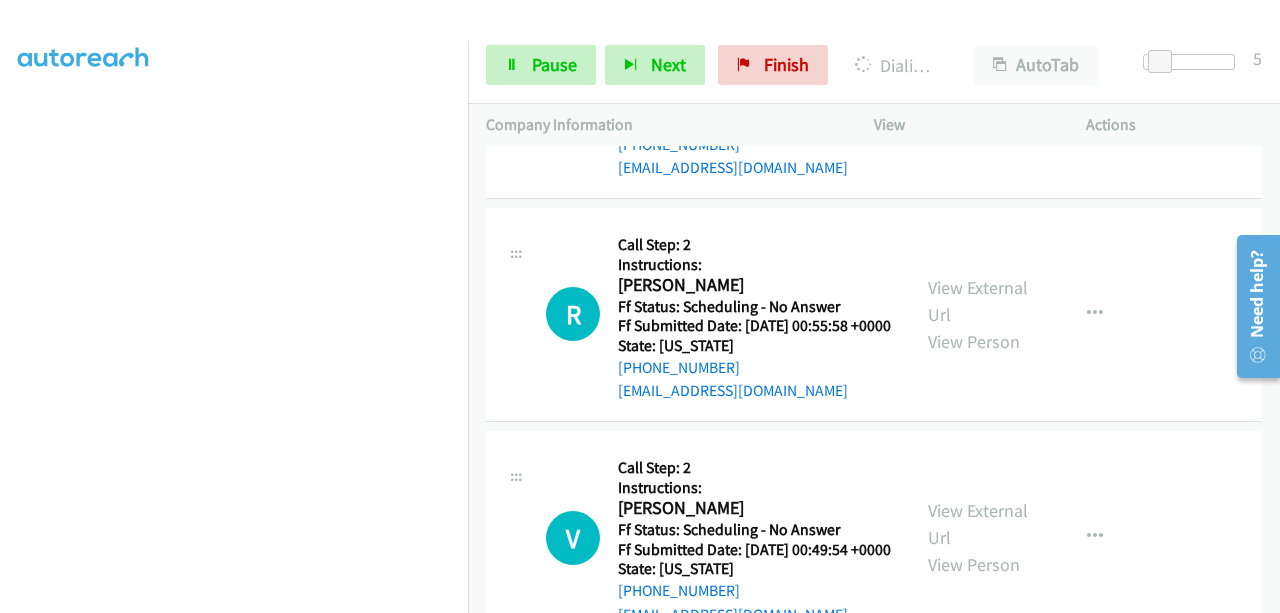 click on "View External Url" at bounding box center [978, -116] 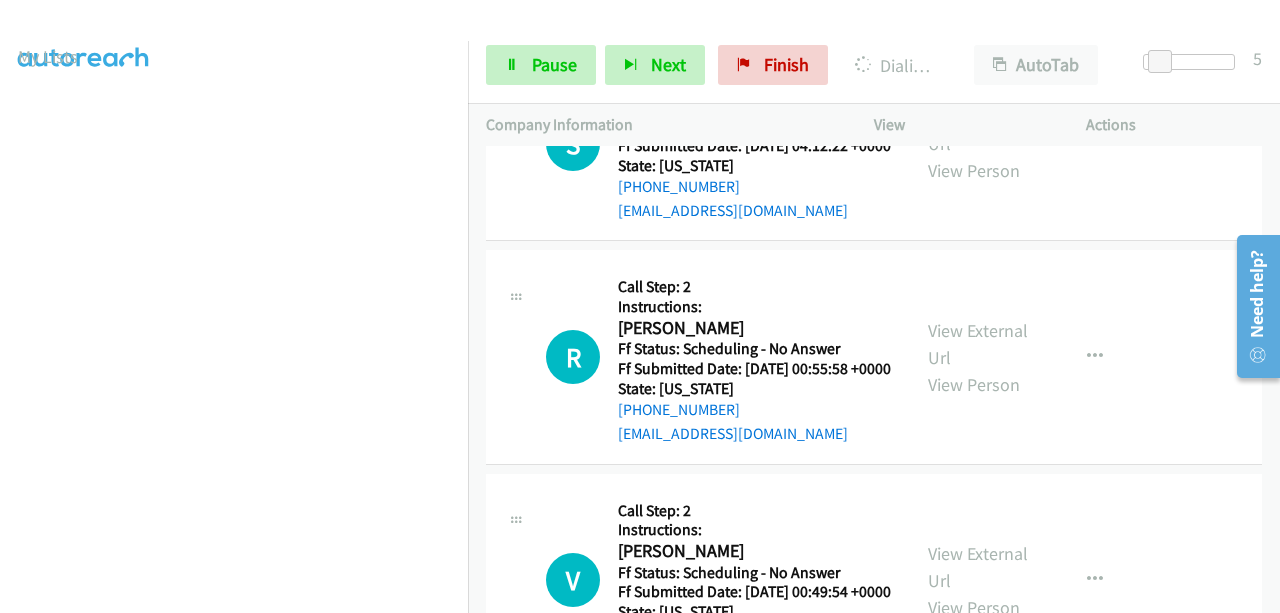 scroll, scrollTop: 508, scrollLeft: 15, axis: both 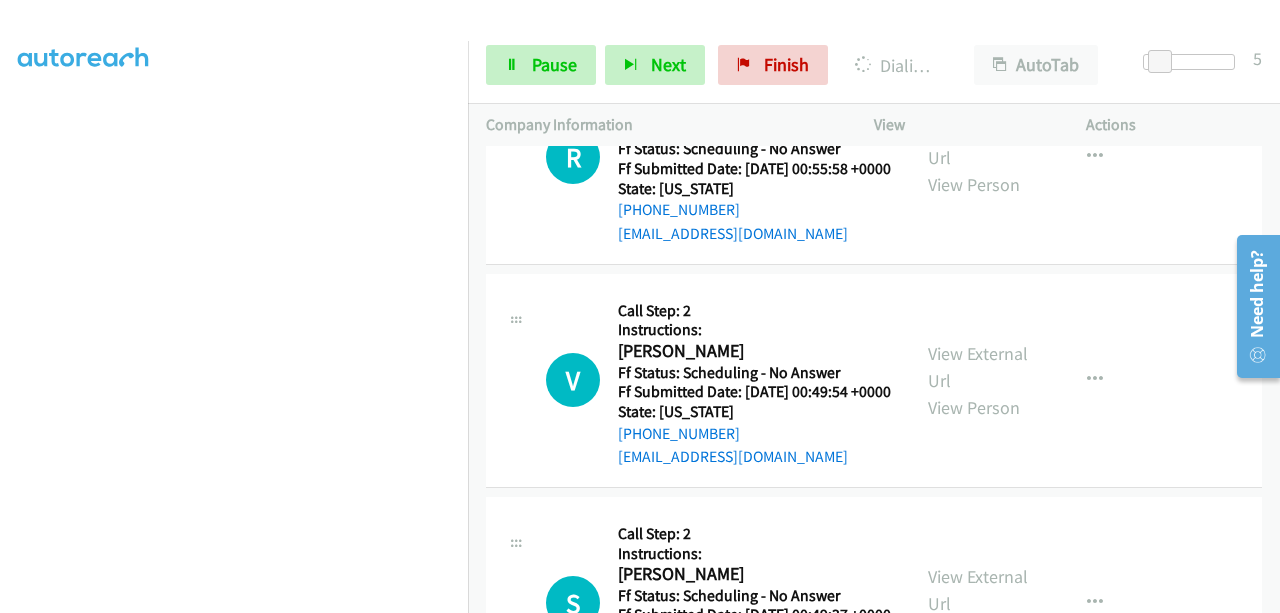 click on "View External Url" at bounding box center [978, -70] 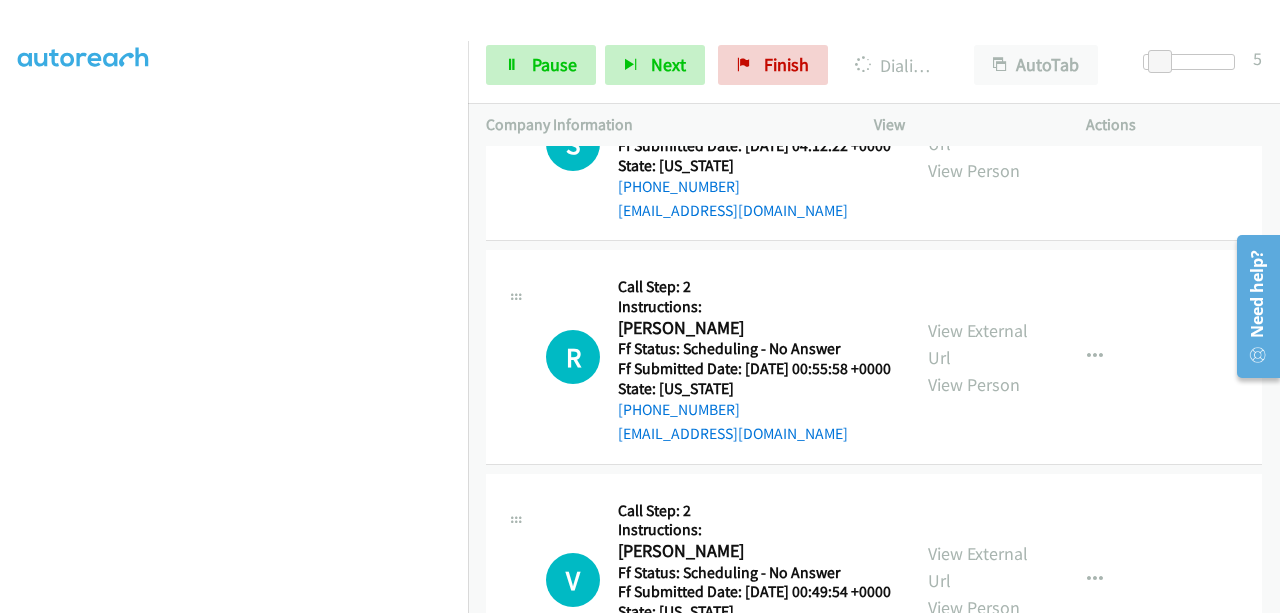 scroll, scrollTop: 6404, scrollLeft: 0, axis: vertical 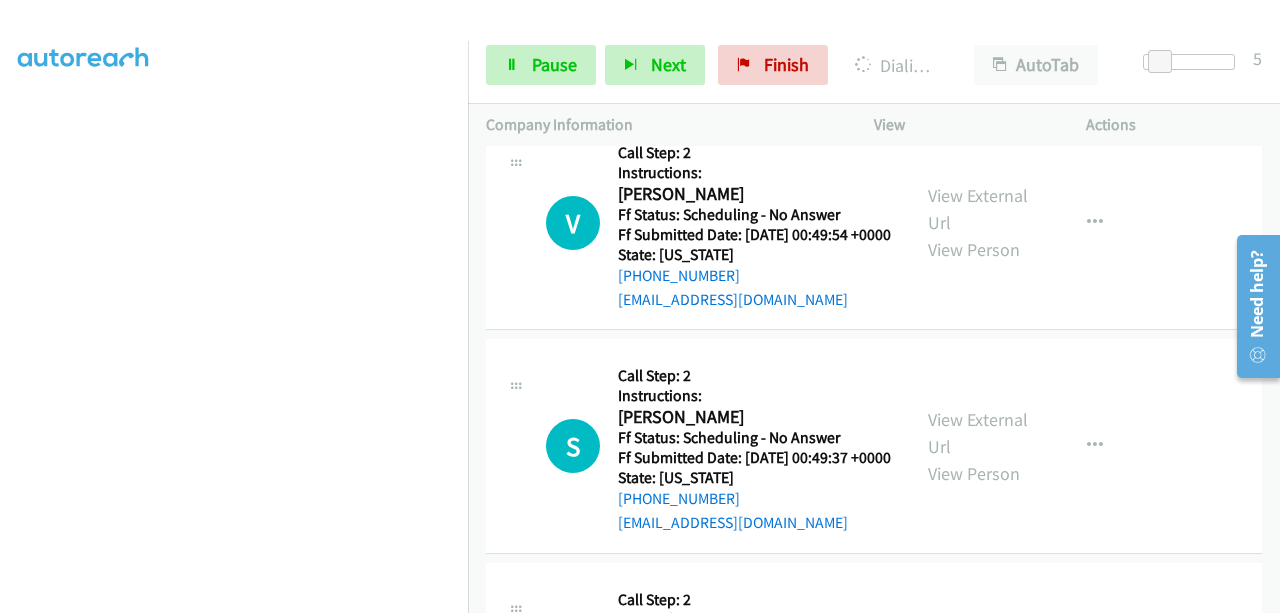 click on "View External Url" at bounding box center (978, -14) 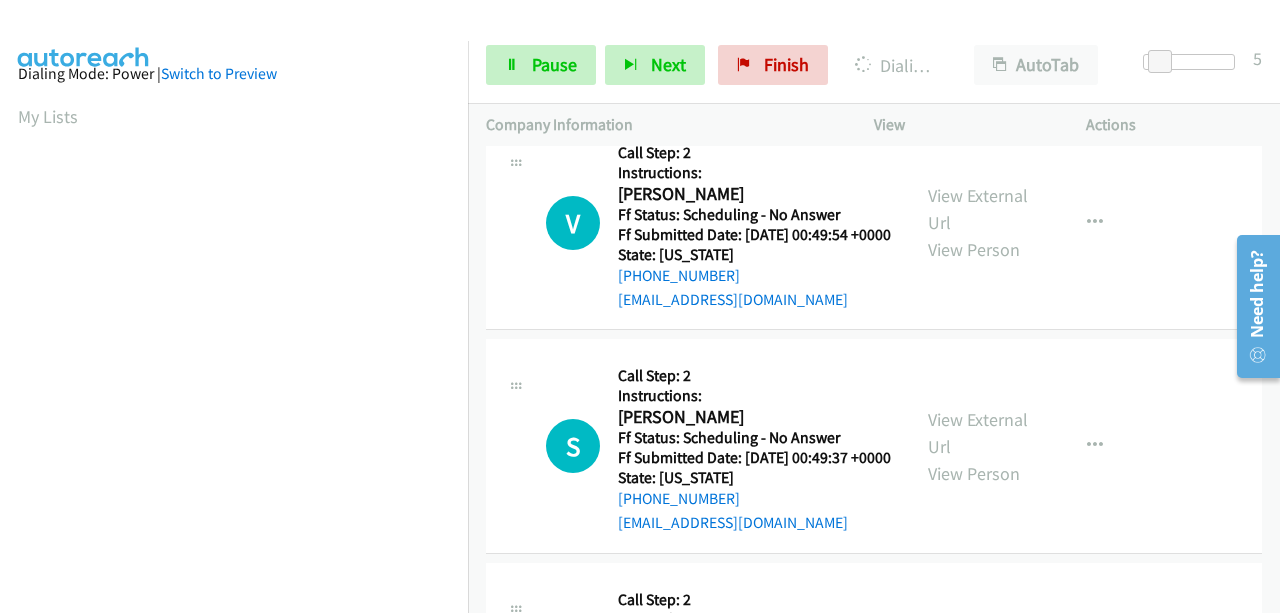 scroll, scrollTop: 508, scrollLeft: 15, axis: both 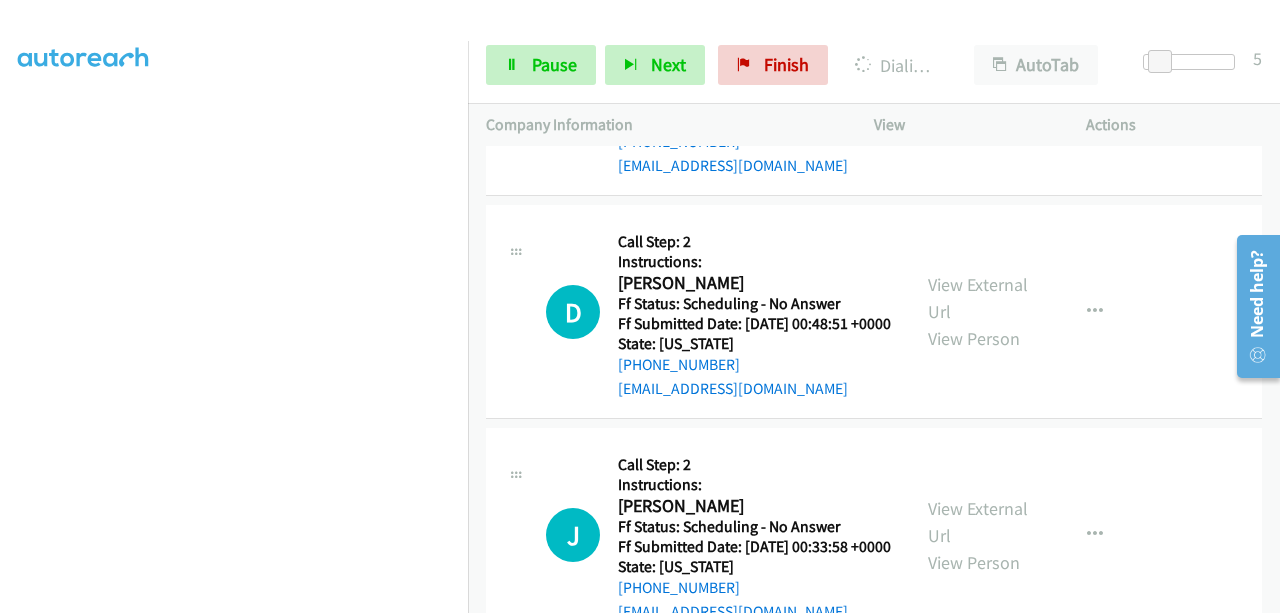 click on "View External Url
View Person" at bounding box center (980, -135) 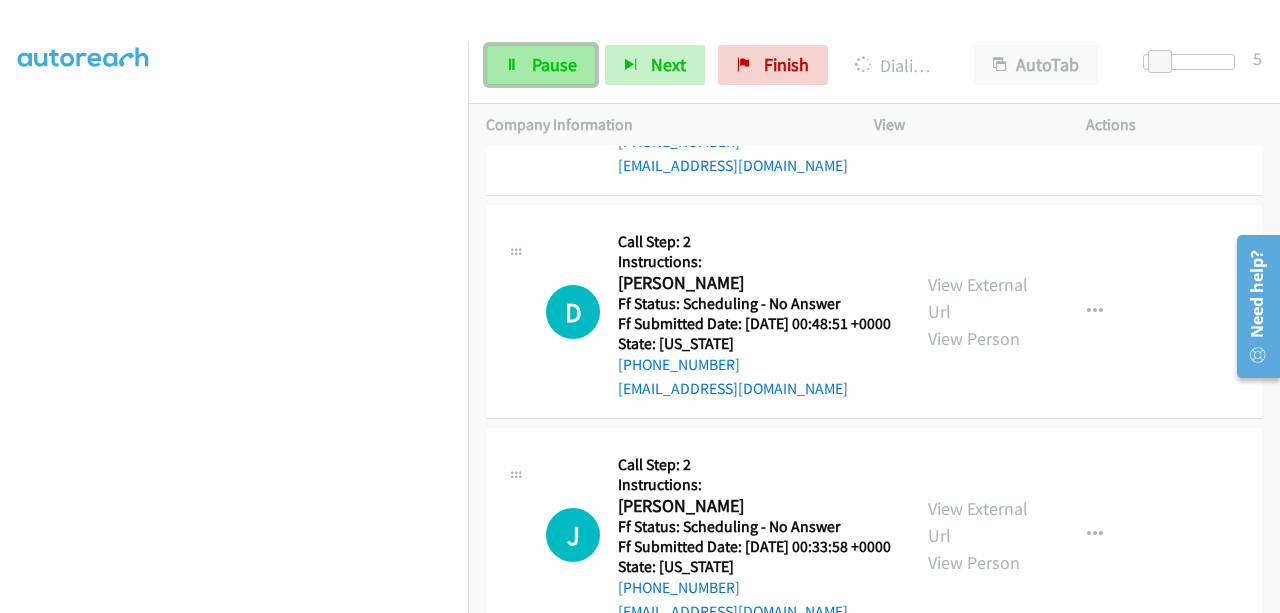 click on "Pause" at bounding box center [554, 64] 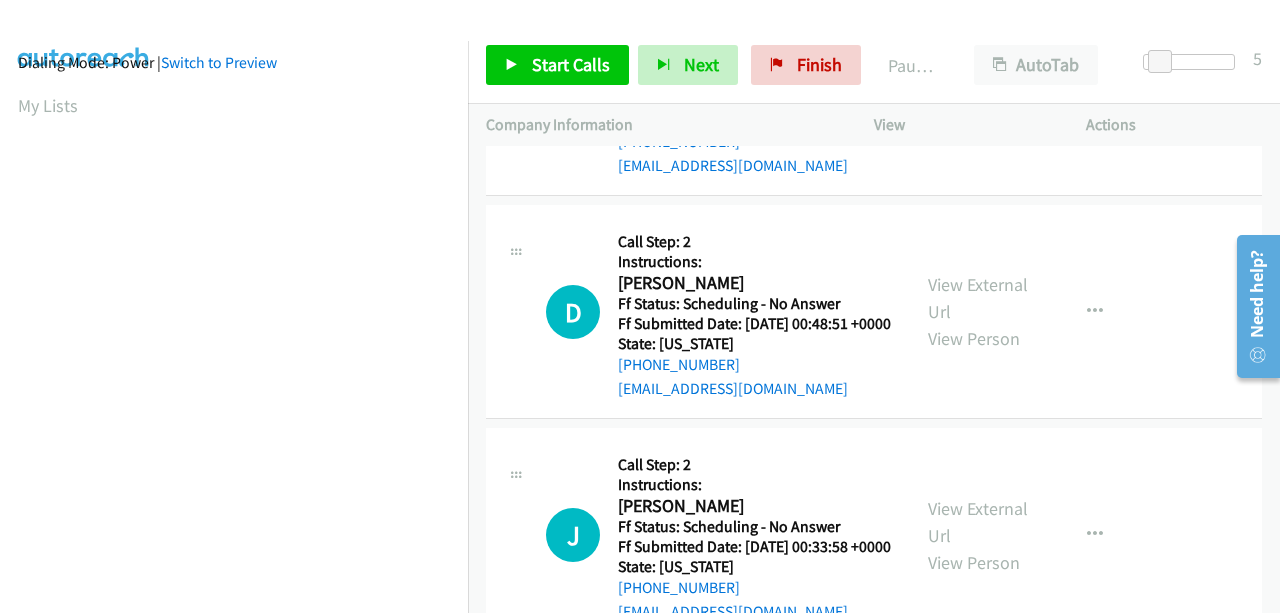 scroll, scrollTop: 8, scrollLeft: 15, axis: both 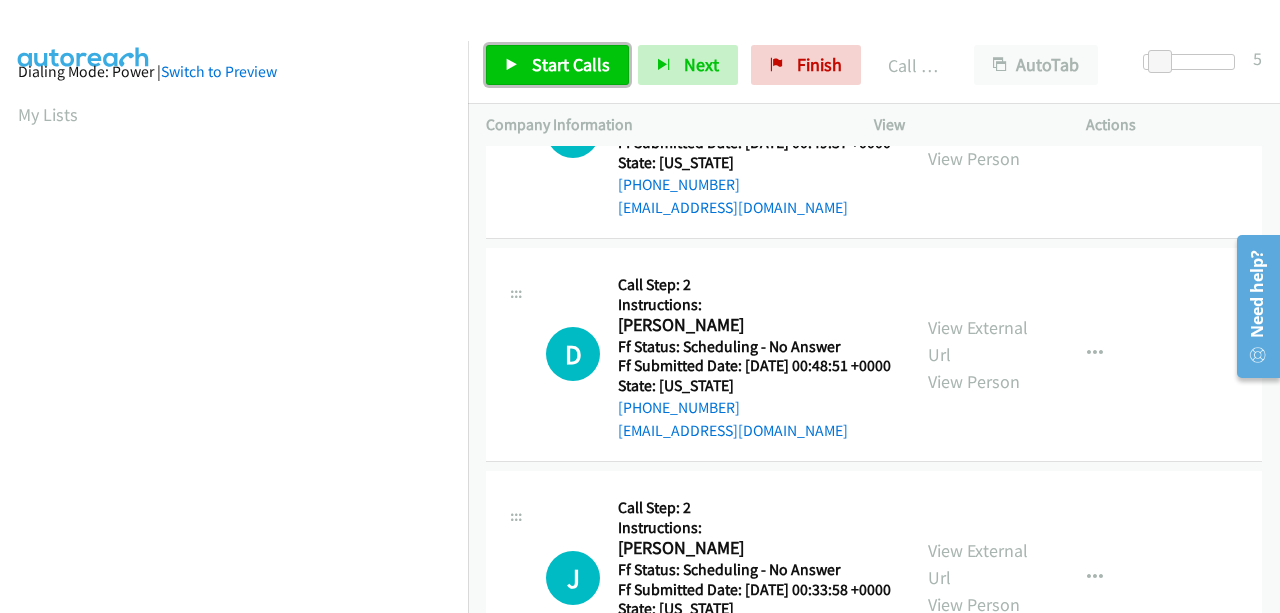 click on "Start Calls" at bounding box center (571, 64) 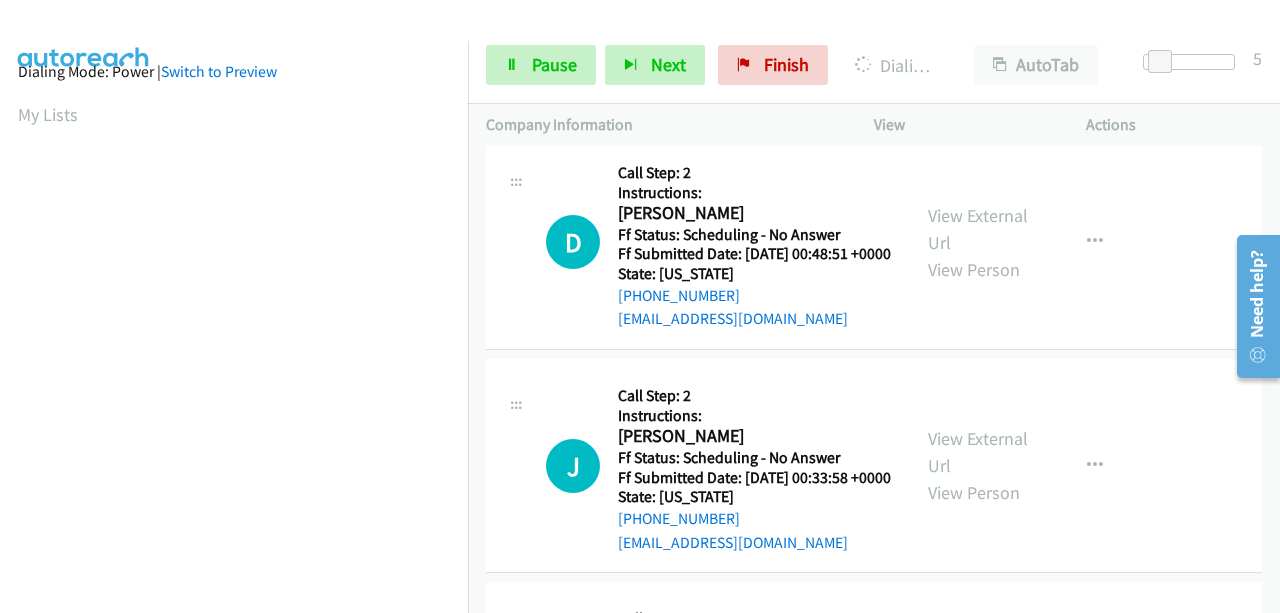 scroll, scrollTop: 7116, scrollLeft: 0, axis: vertical 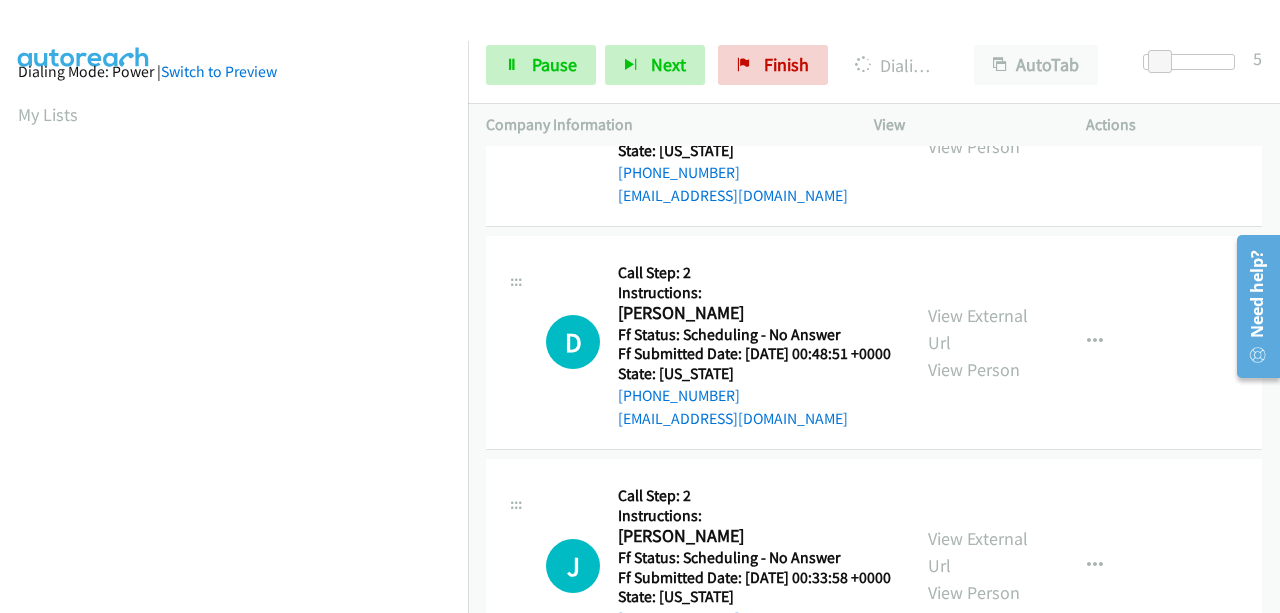 click on "View External Url" at bounding box center [978, -117] 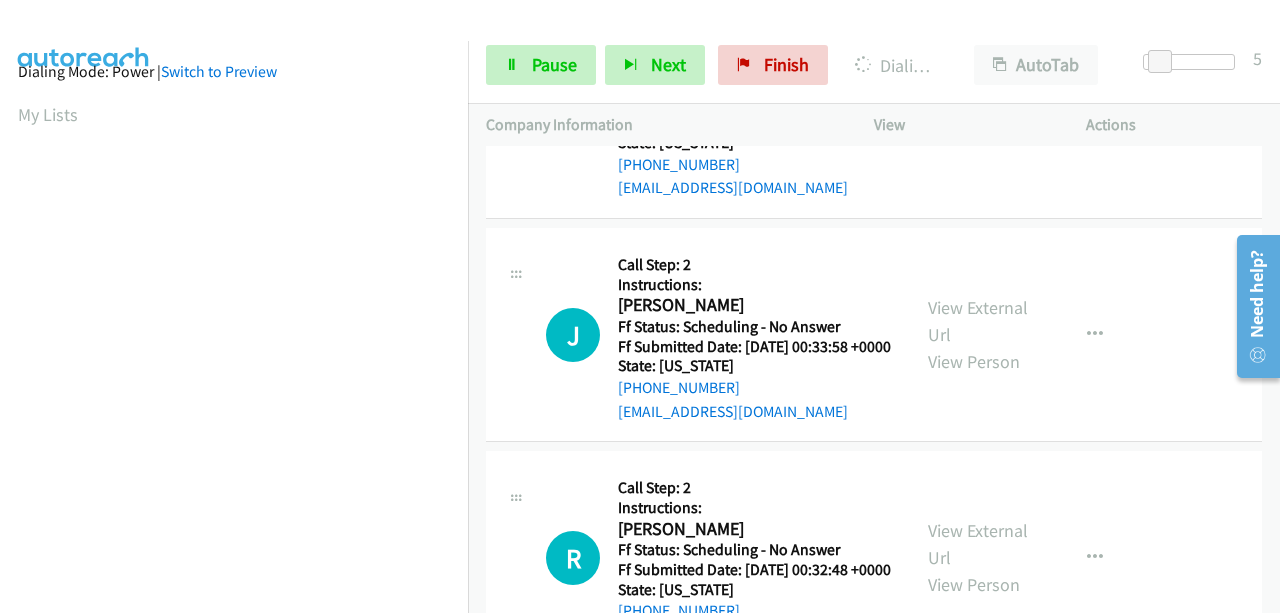 scroll, scrollTop: 7316, scrollLeft: 0, axis: vertical 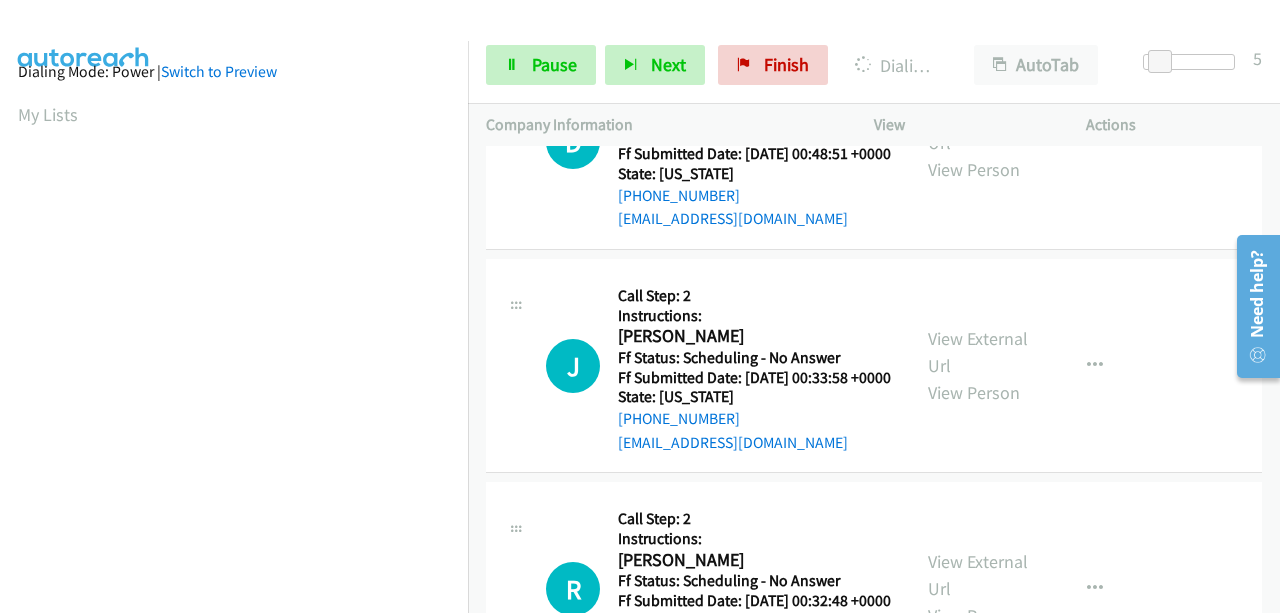 click on "View External Url" at bounding box center [978, -94] 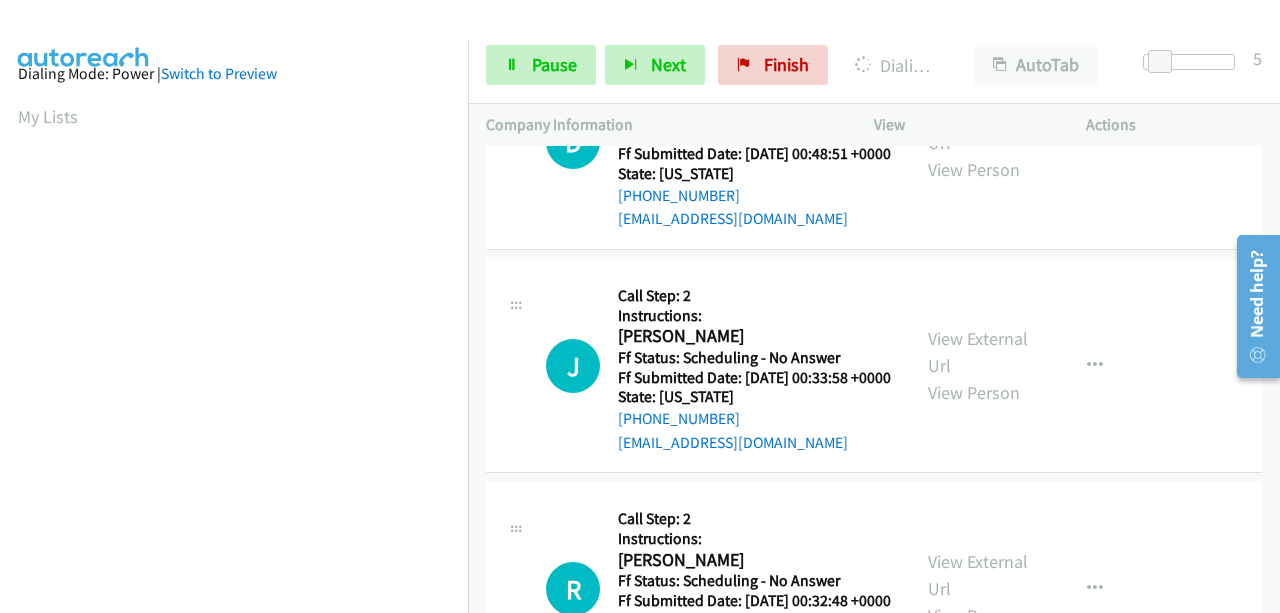scroll, scrollTop: 508, scrollLeft: 15, axis: both 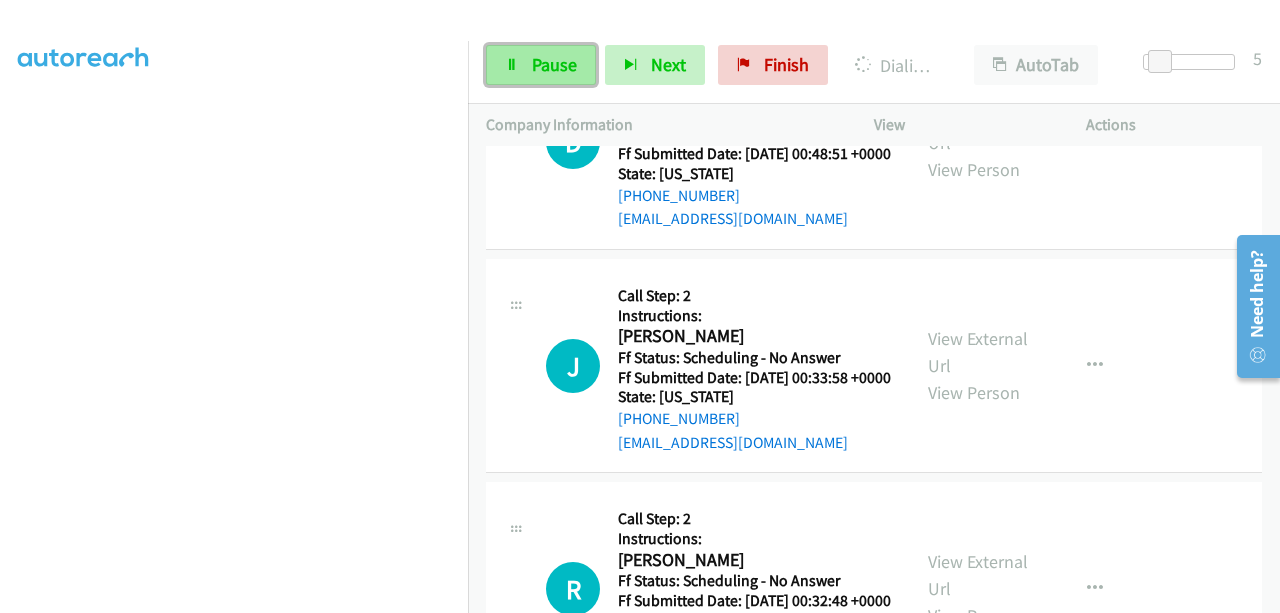 click on "Pause" at bounding box center (541, 65) 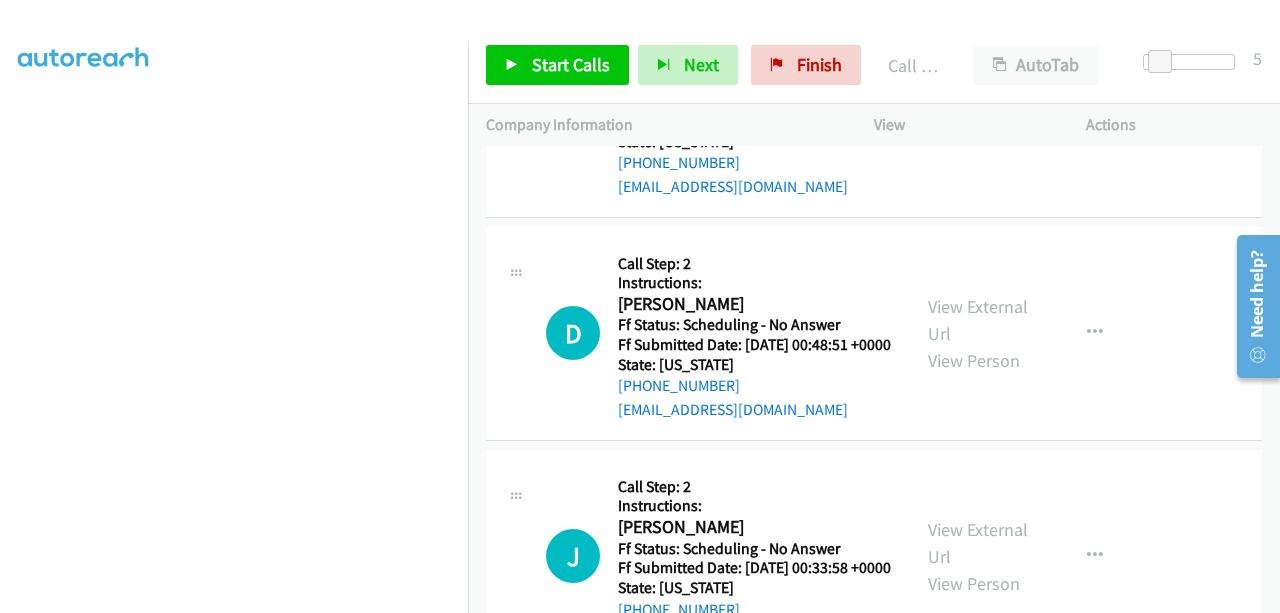 scroll, scrollTop: 7137, scrollLeft: 0, axis: vertical 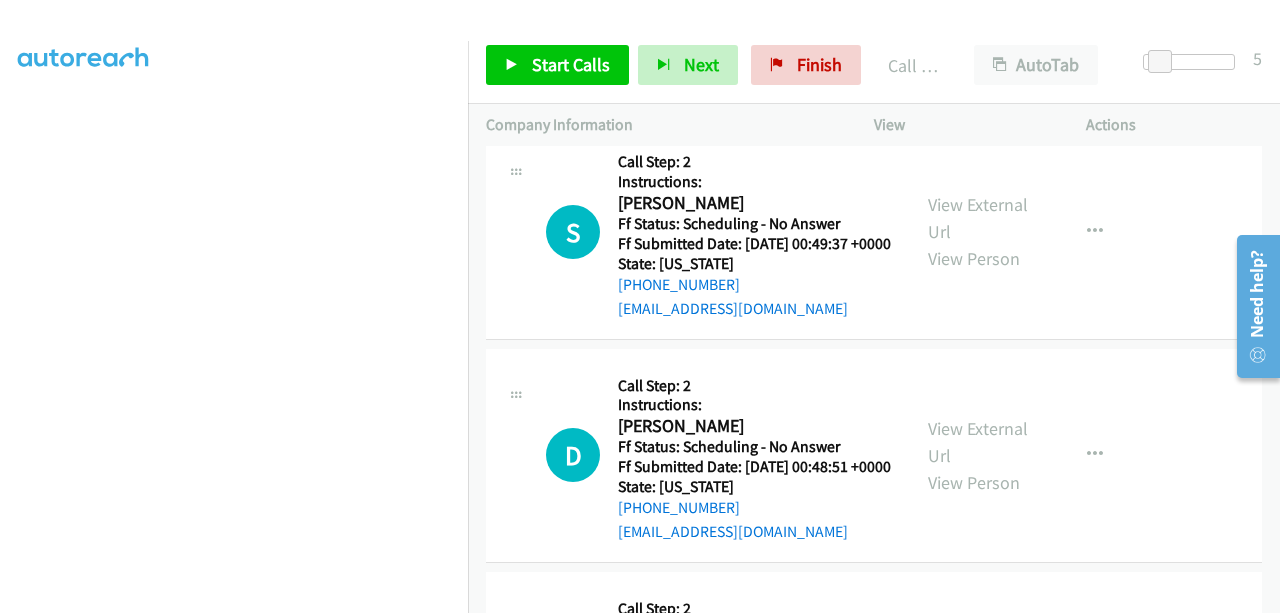 click on "View External Url
View Person
View External Url
Email
Schedule/Manage Callback
Skip Call
Add to do not call list" at bounding box center [1025, -12] 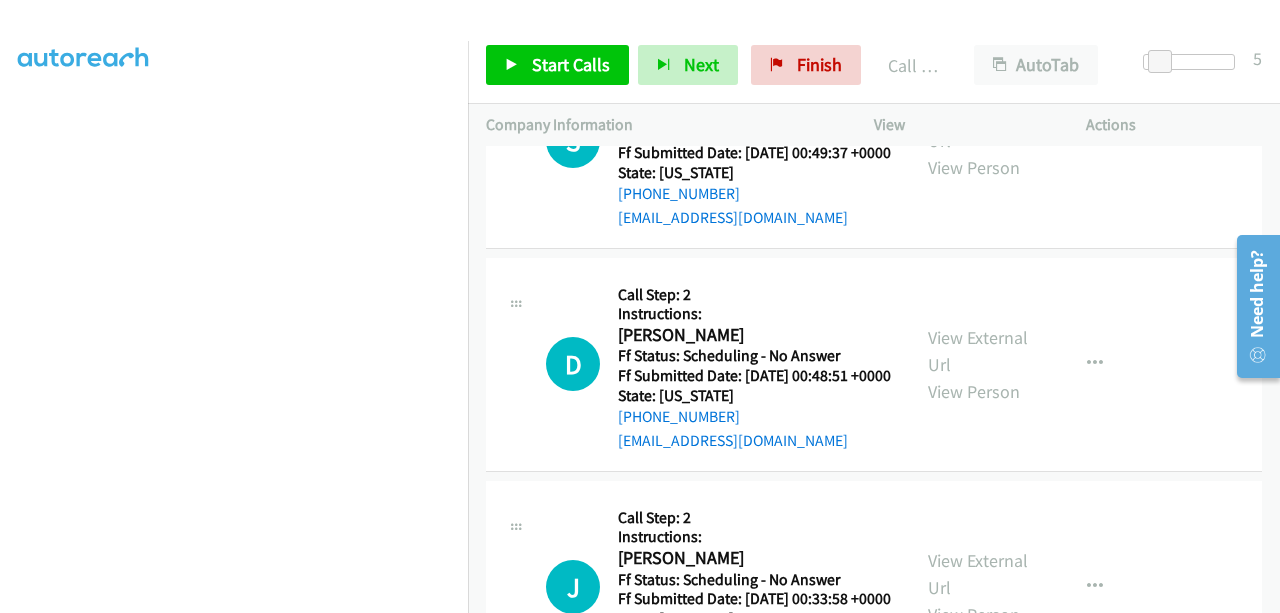 click at bounding box center [1095, -104] 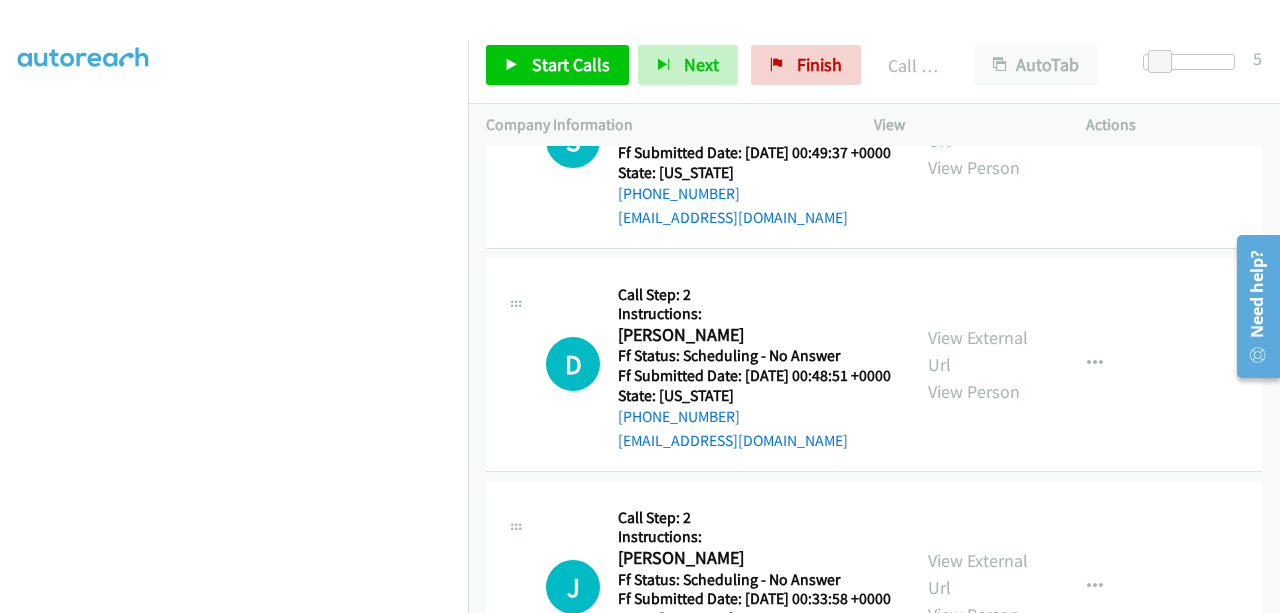 click on "Add to do not call list" at bounding box center (988, 67) 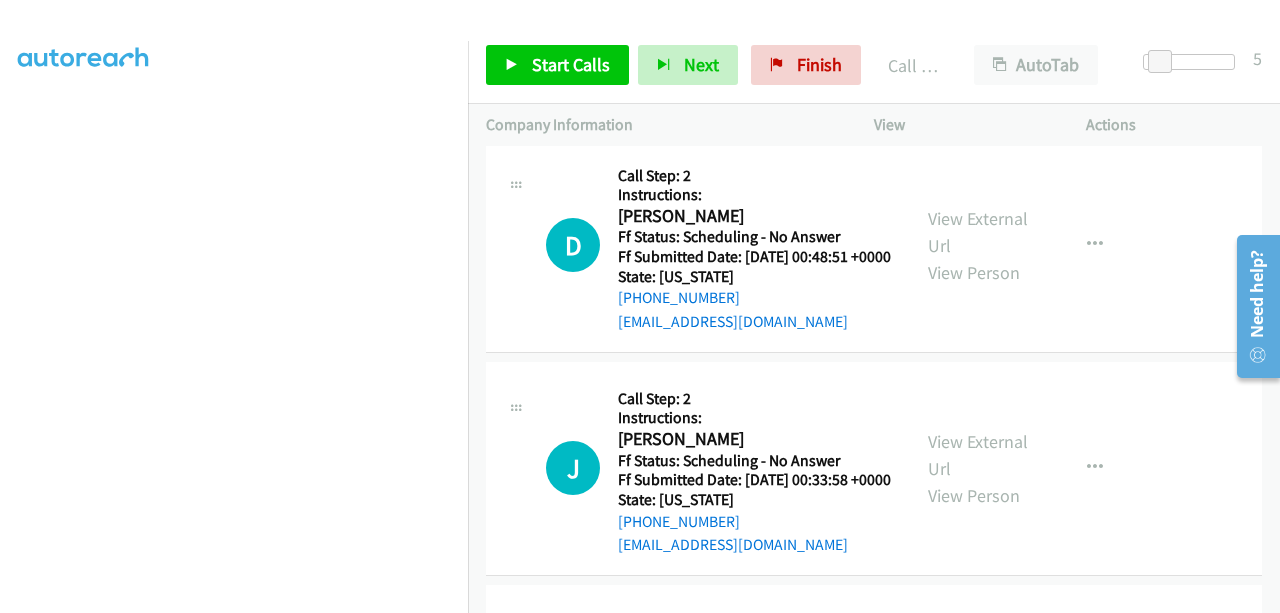 scroll, scrollTop: 7437, scrollLeft: 0, axis: vertical 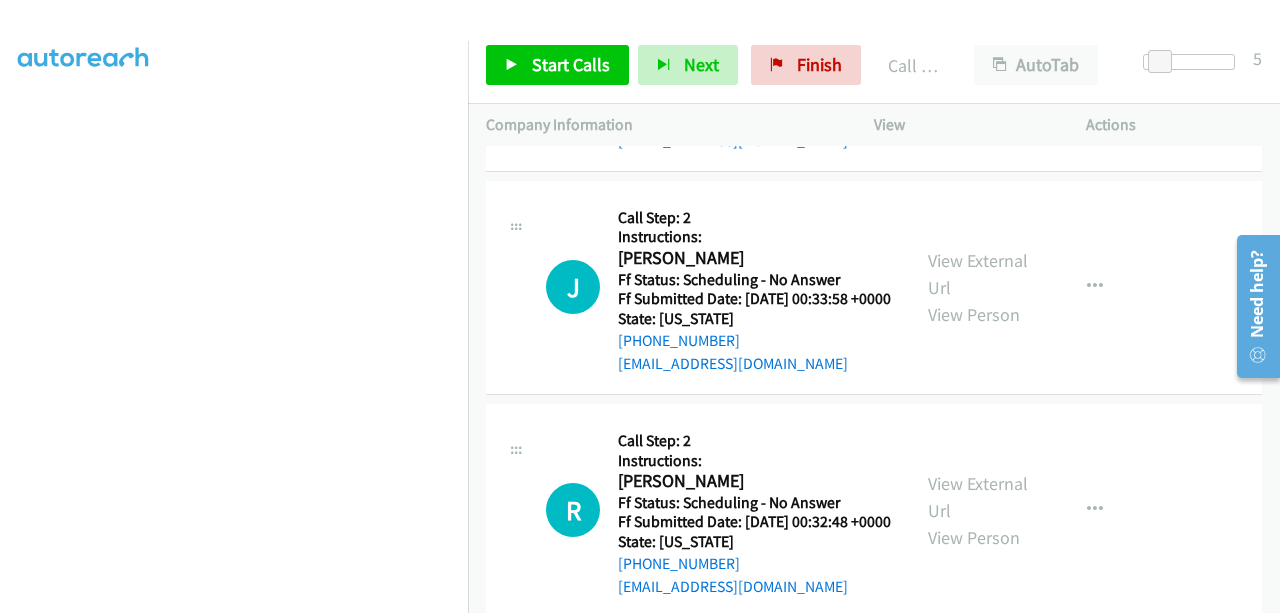 click on "Start Calls
Pause
Next
Finish
Call Completed
AutoTab
AutoTab
5" at bounding box center (874, 65) 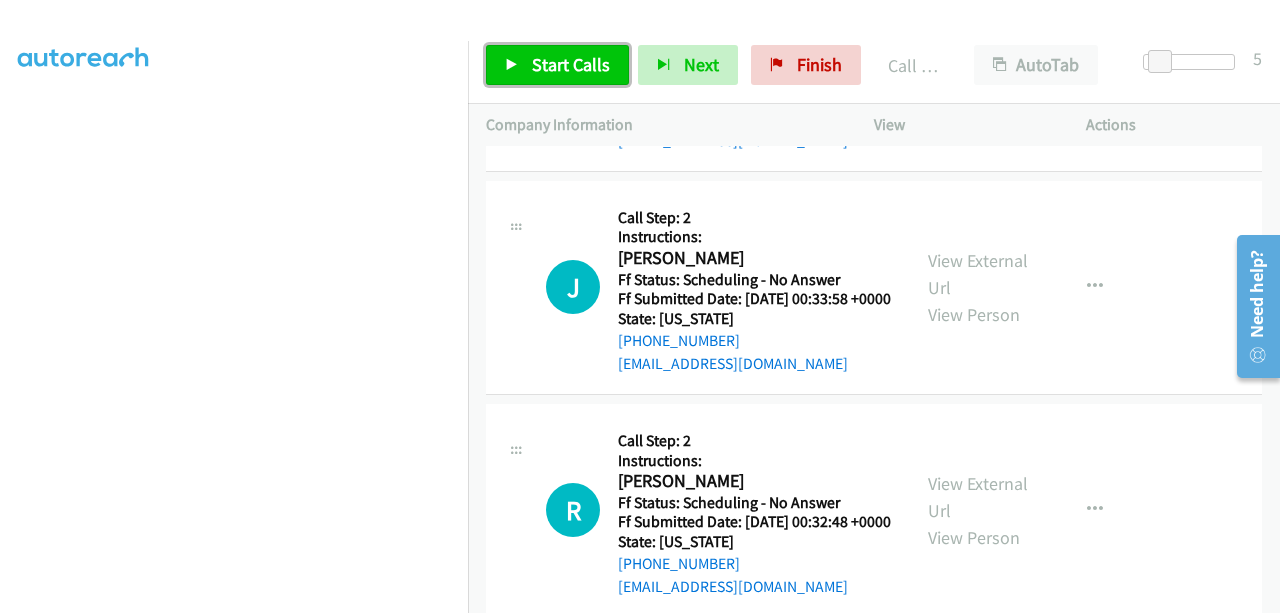 click on "Start Calls" at bounding box center (571, 64) 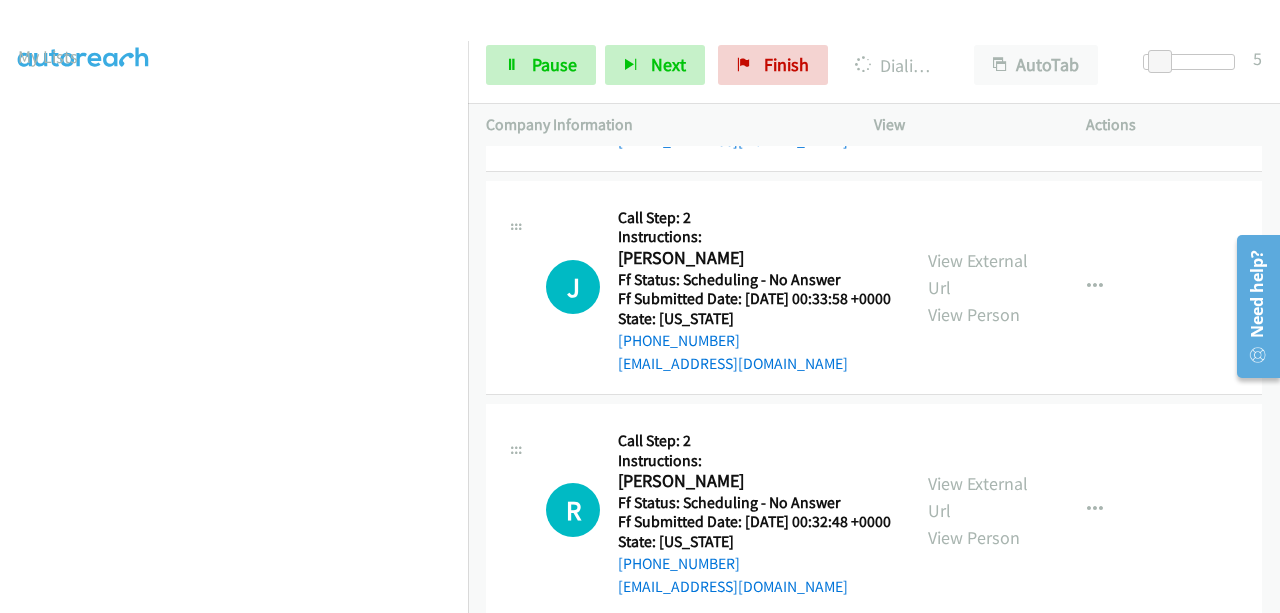 scroll, scrollTop: 508, scrollLeft: 15, axis: both 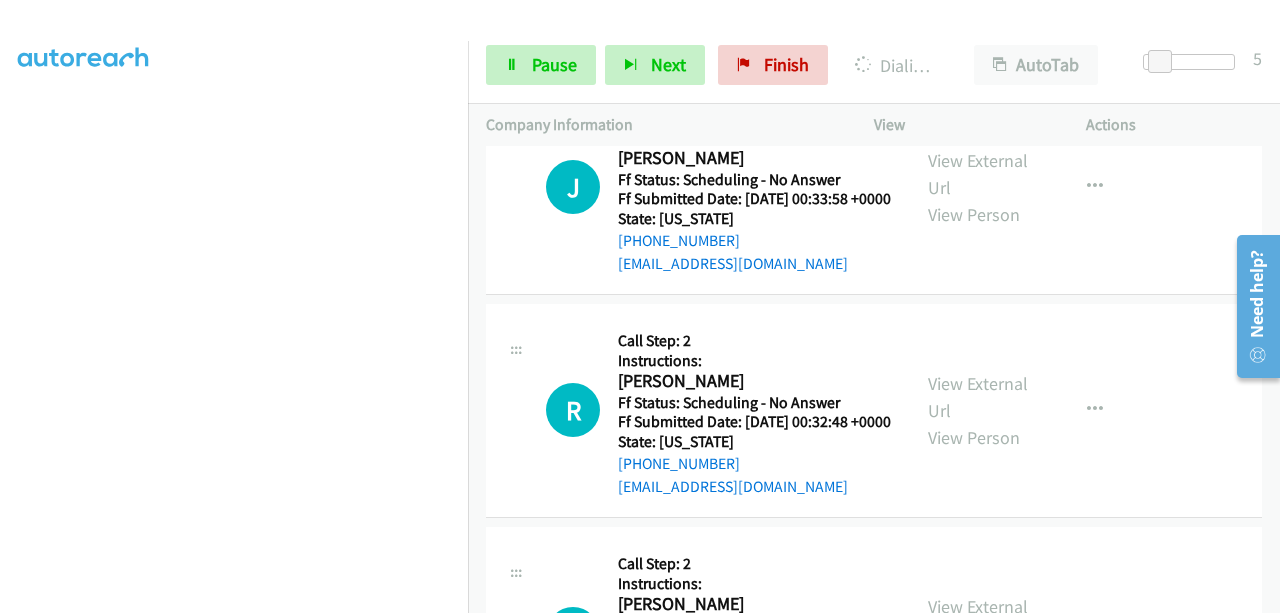 click on "View External Url" at bounding box center (978, -49) 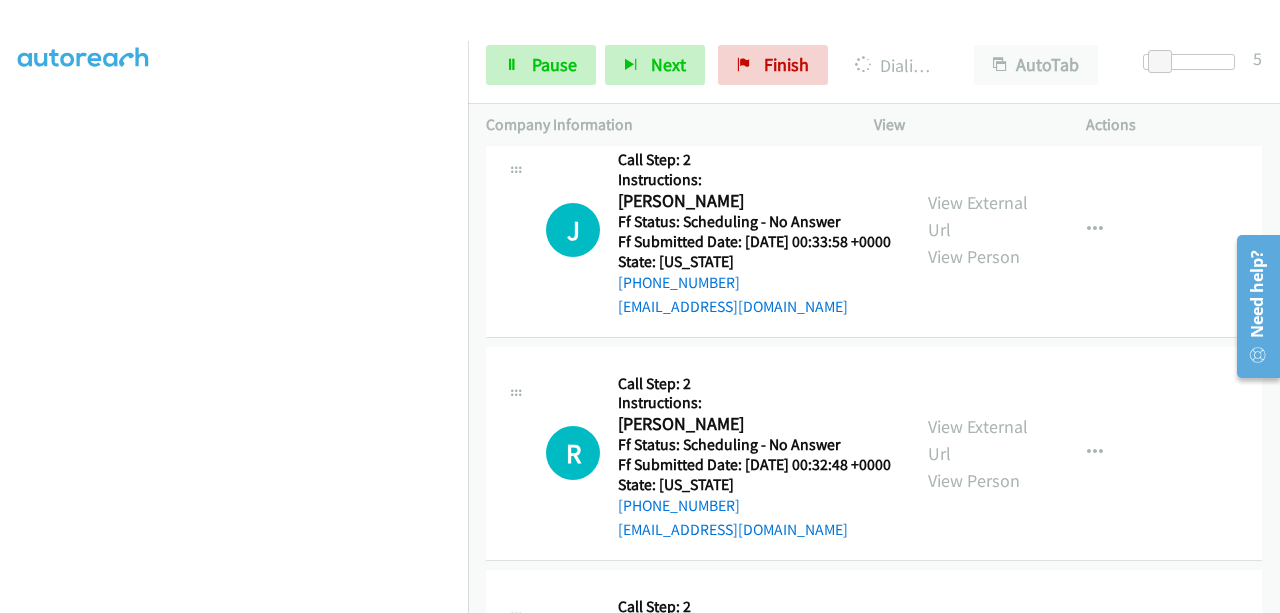 scroll, scrollTop: 508, scrollLeft: 15, axis: both 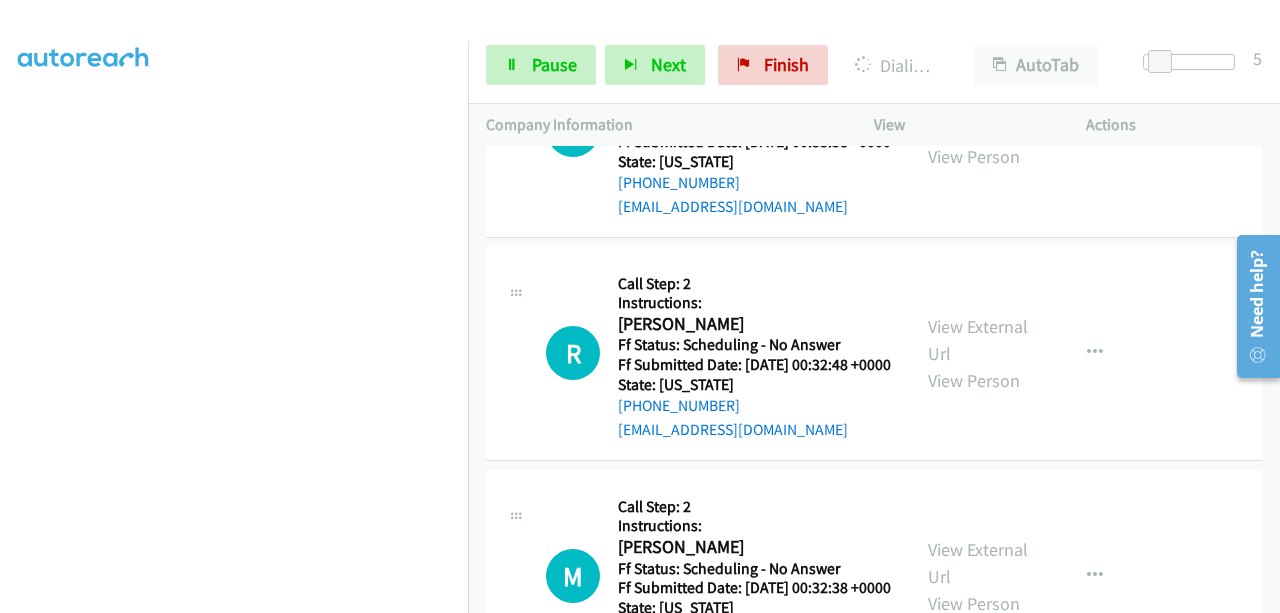 click on "View External Url" at bounding box center [978, -107] 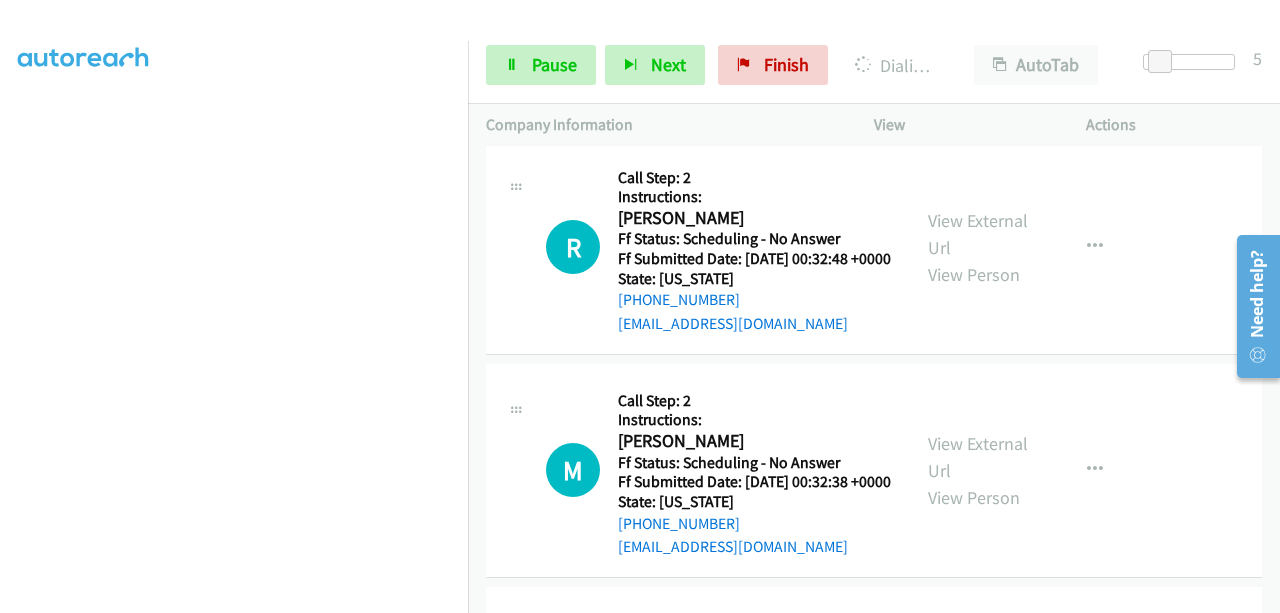 scroll, scrollTop: 7837, scrollLeft: 0, axis: vertical 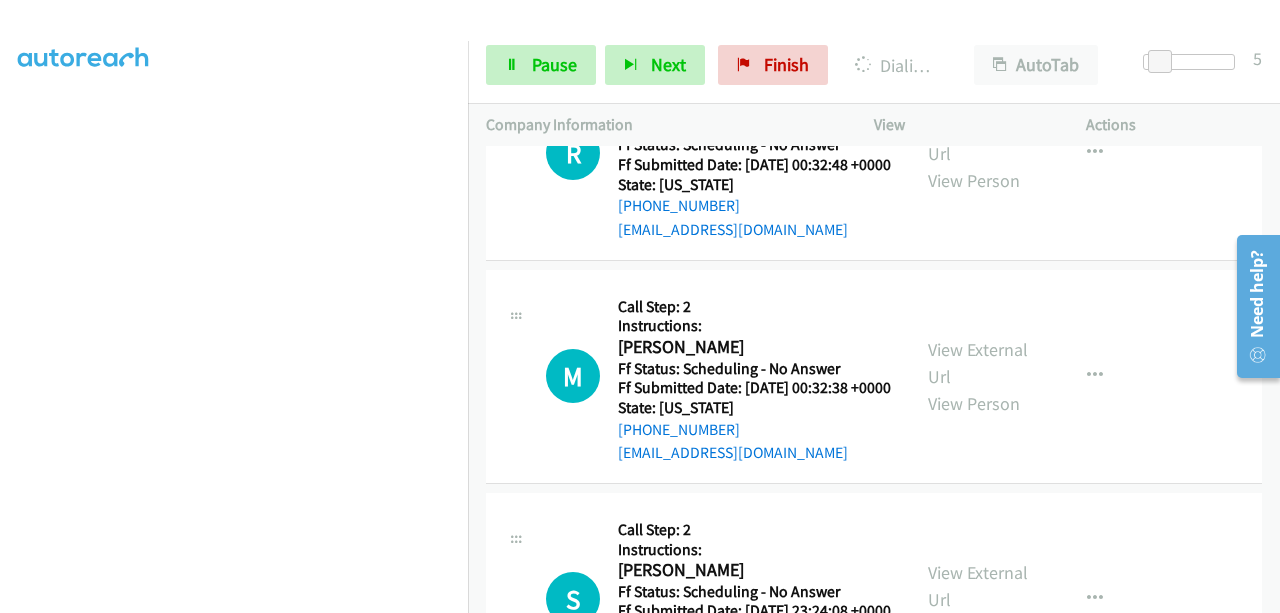 click on "View External Url" at bounding box center [978, -84] 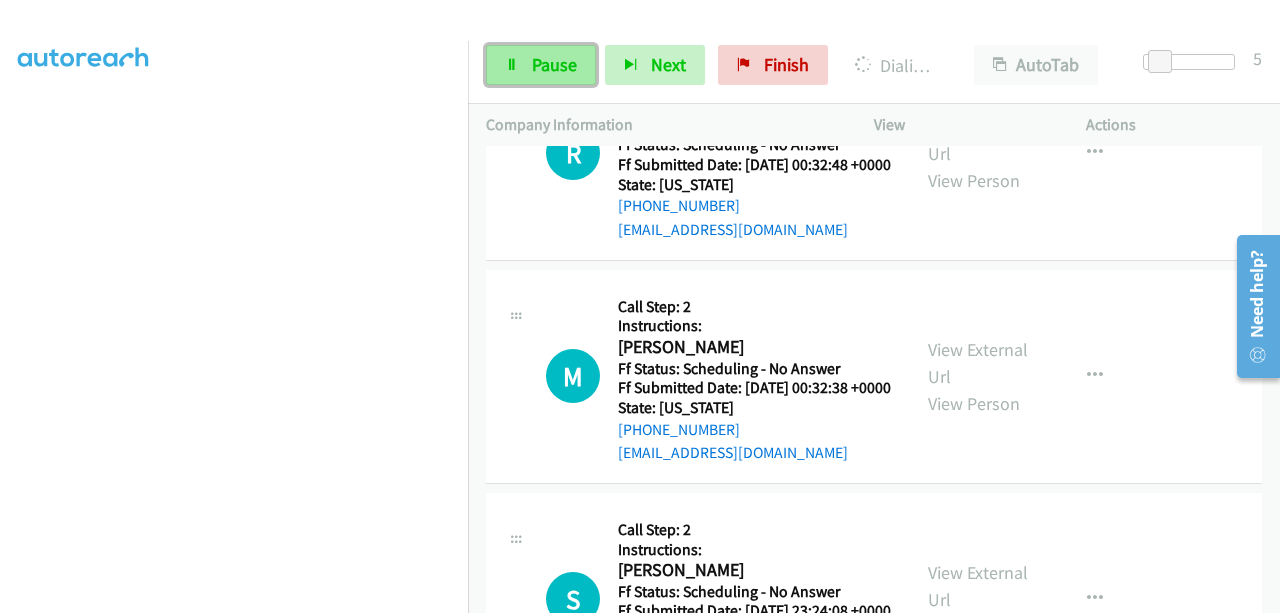 click on "Pause" at bounding box center (554, 64) 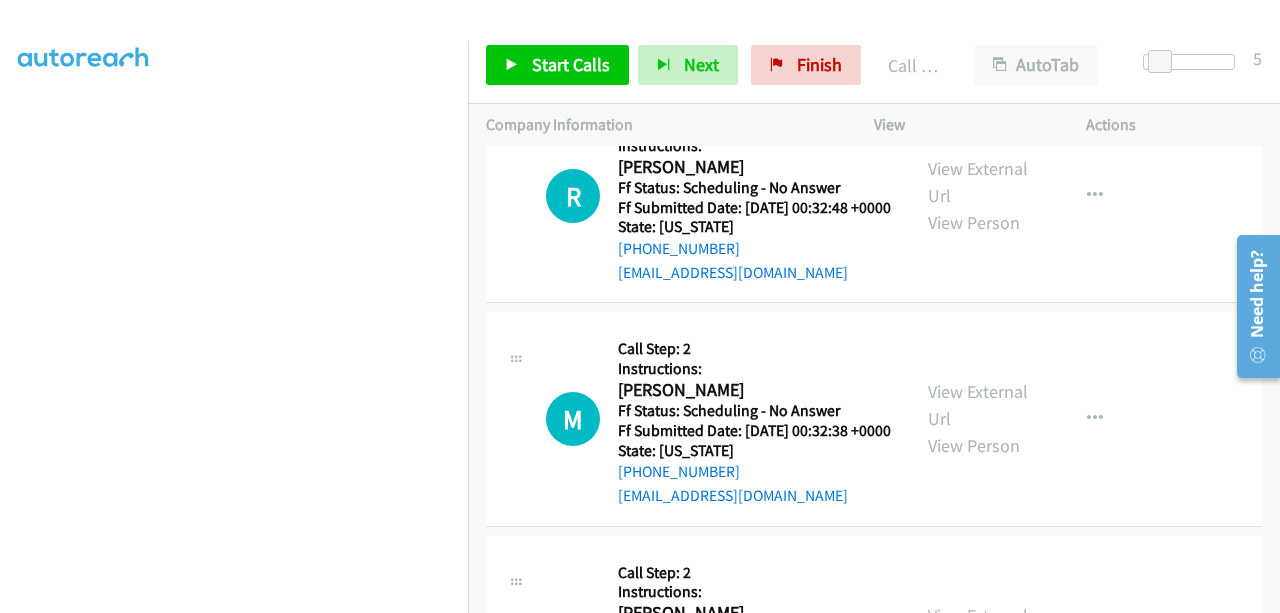 click on "Callback Scheduled
Call Step: 2
Instructions:
Darin Kay
America/New_York
Ff Status: Scheduling - No Answer
Ff Submitted Date: 2025-06-29 00:48:51 +0000
State: Florida
+1 727-251-1048
dakaniadakis@yahoo.com
Call was successful?" at bounding box center [754, -272] 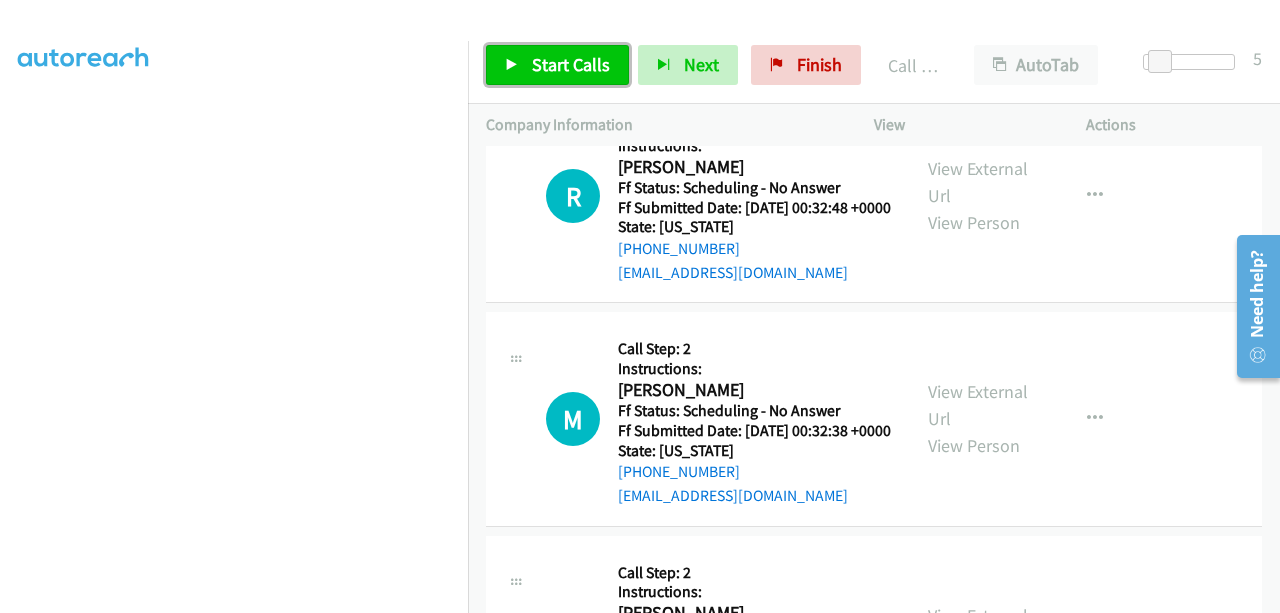 click on "Start Calls" at bounding box center [557, 65] 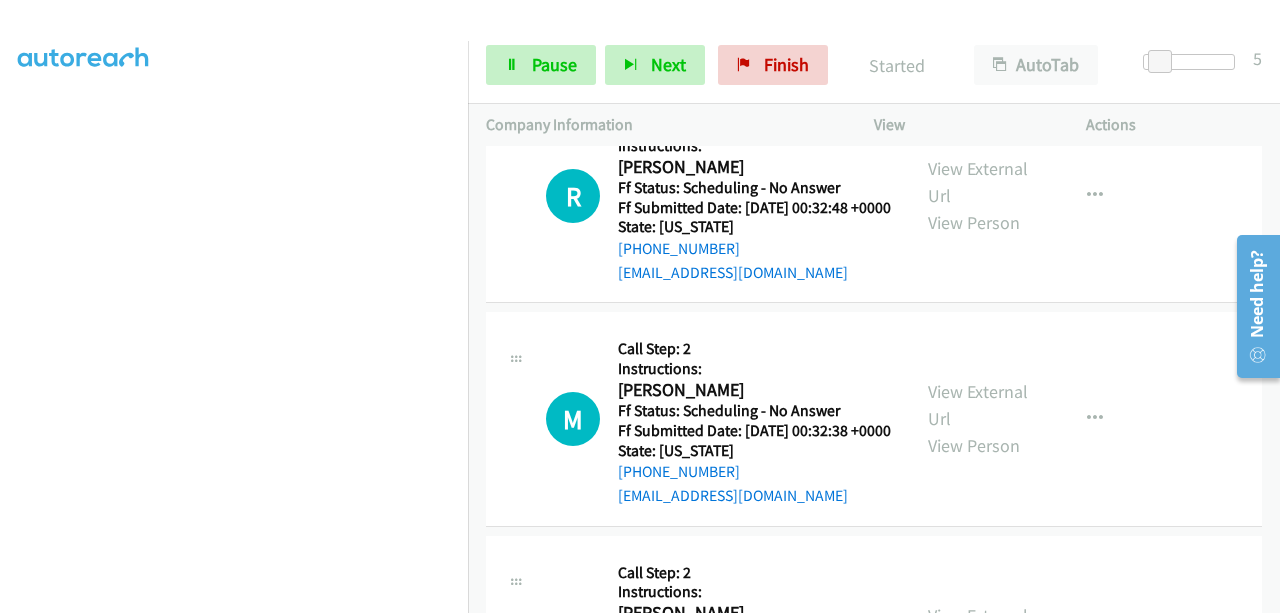 scroll, scrollTop: 508, scrollLeft: 15, axis: both 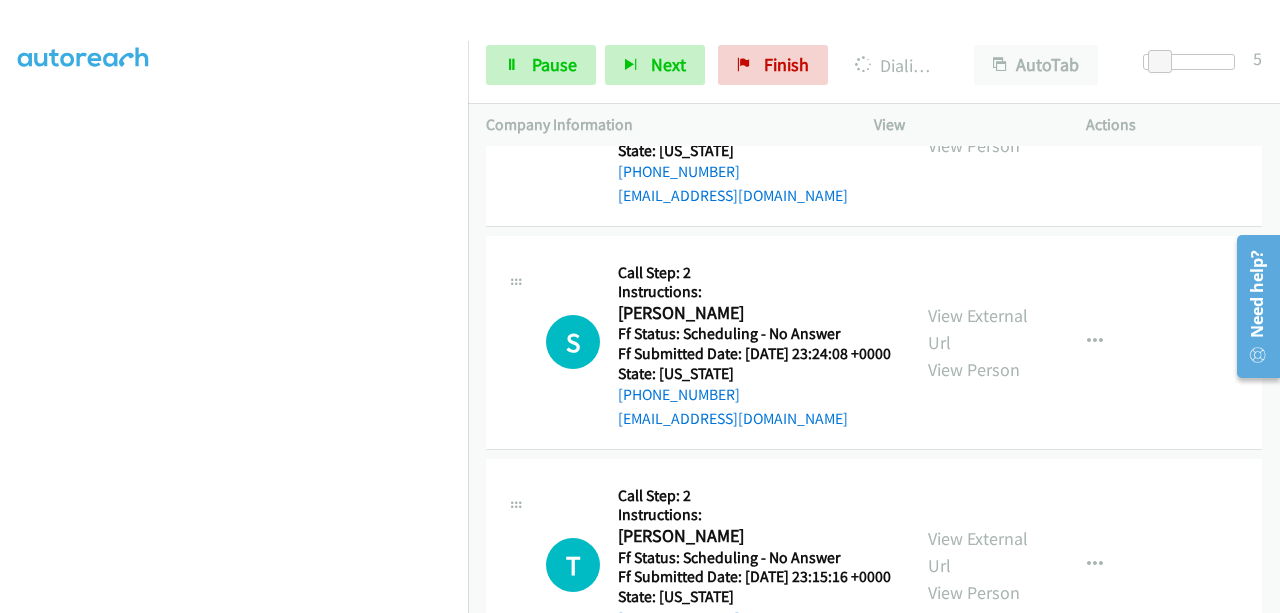 click on "View External Url" at bounding box center (978, -118) 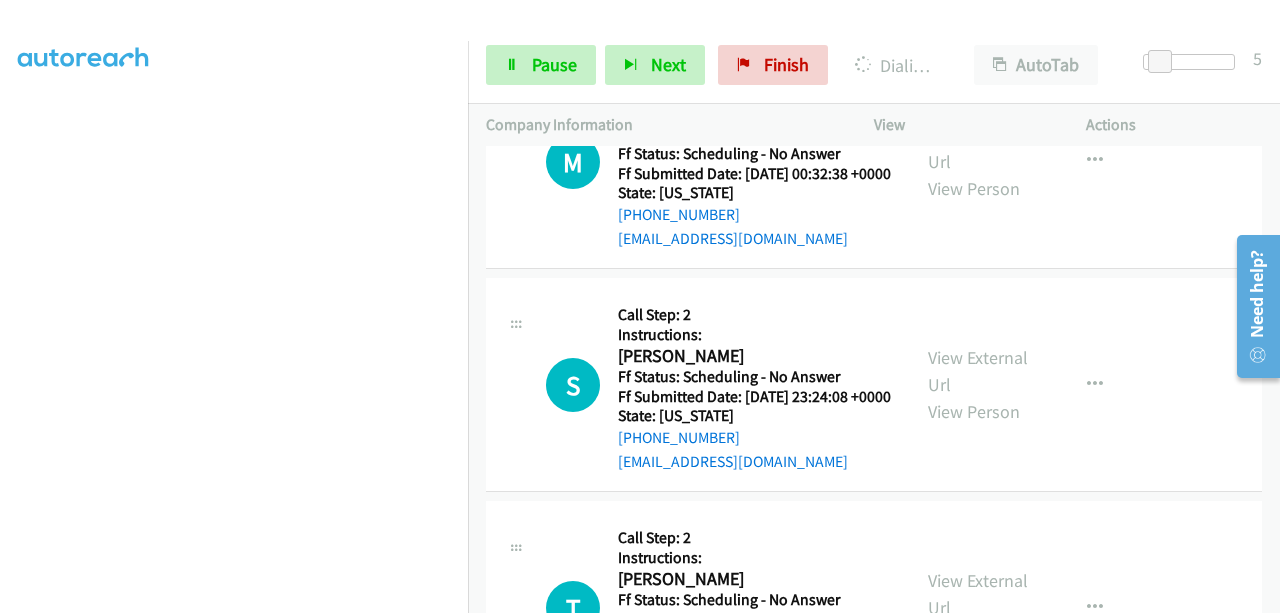 scroll, scrollTop: 8158, scrollLeft: 0, axis: vertical 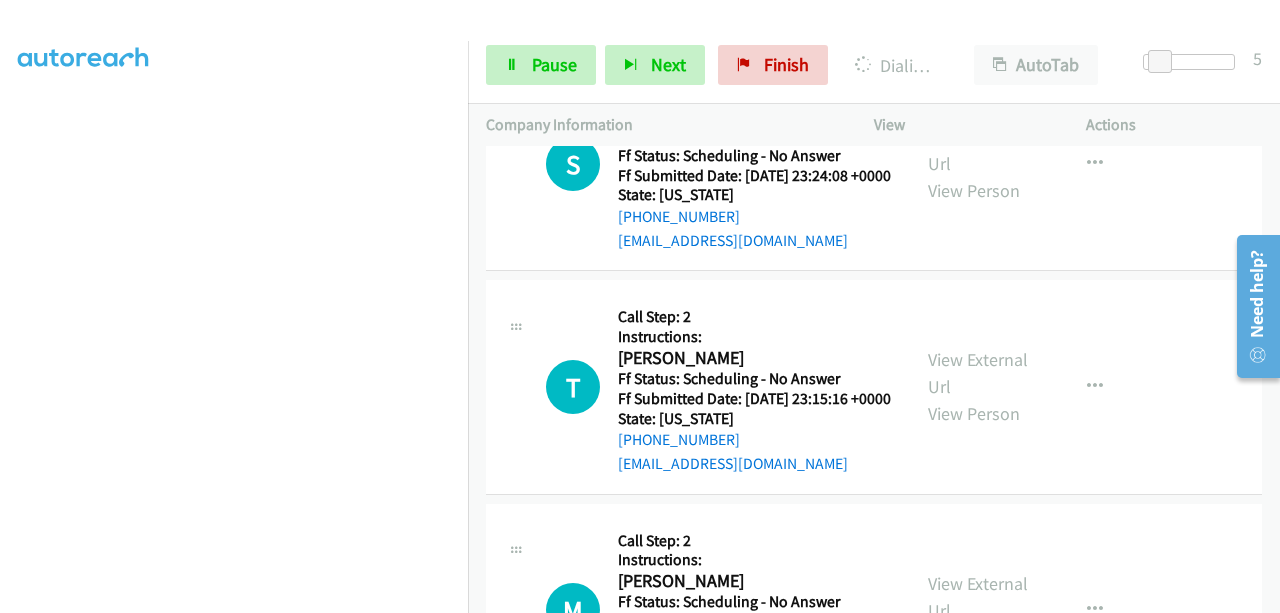 click on "View External Url" at bounding box center [978, -73] 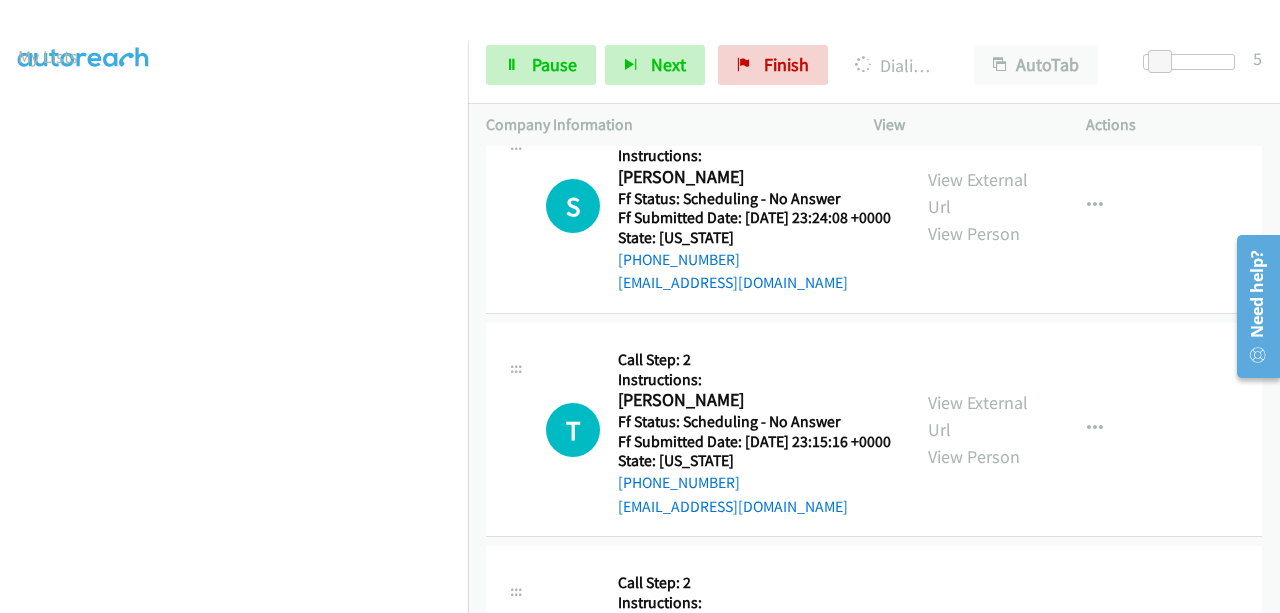 scroll, scrollTop: 508, scrollLeft: 15, axis: both 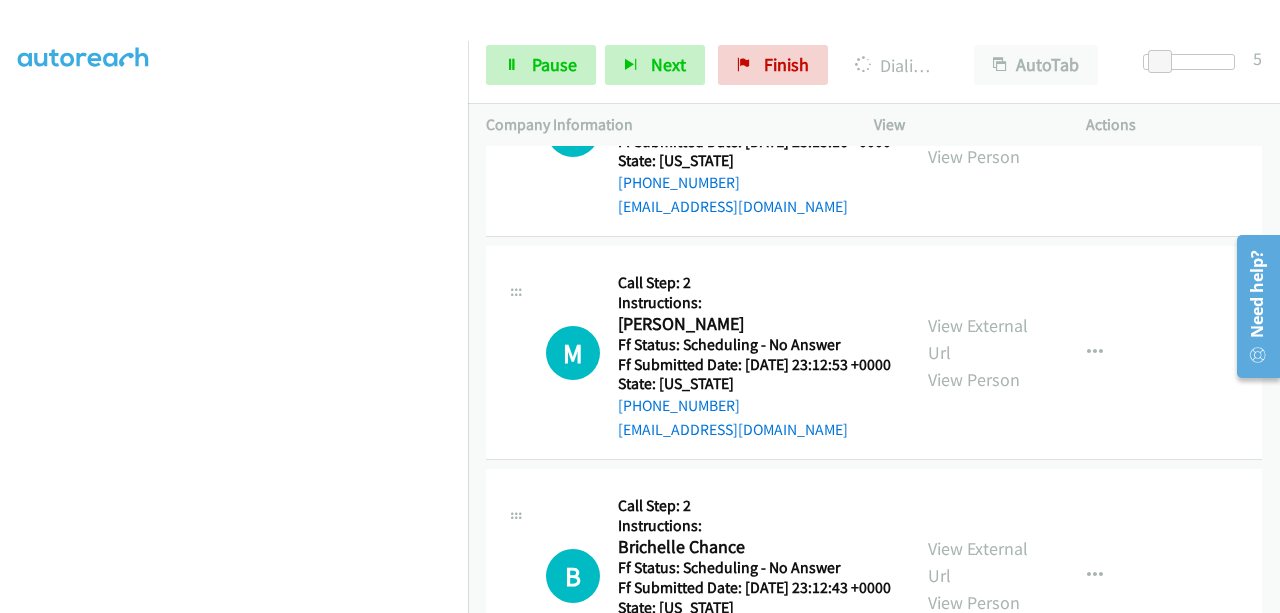 click on "View External Url" at bounding box center (978, -107) 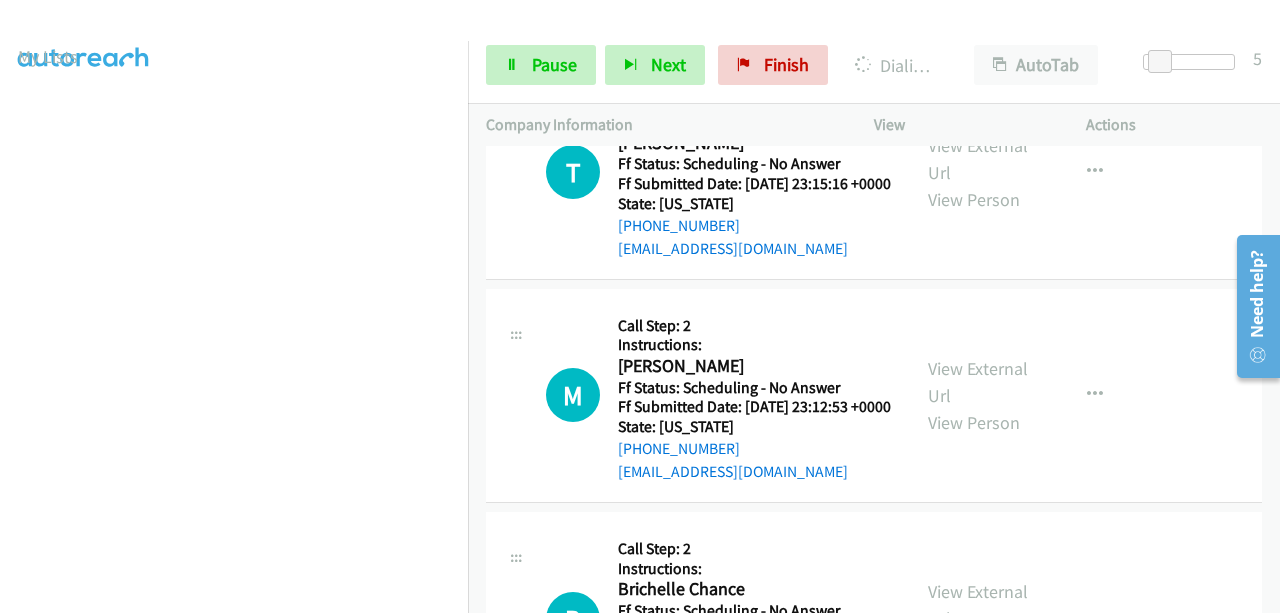 scroll, scrollTop: 508, scrollLeft: 15, axis: both 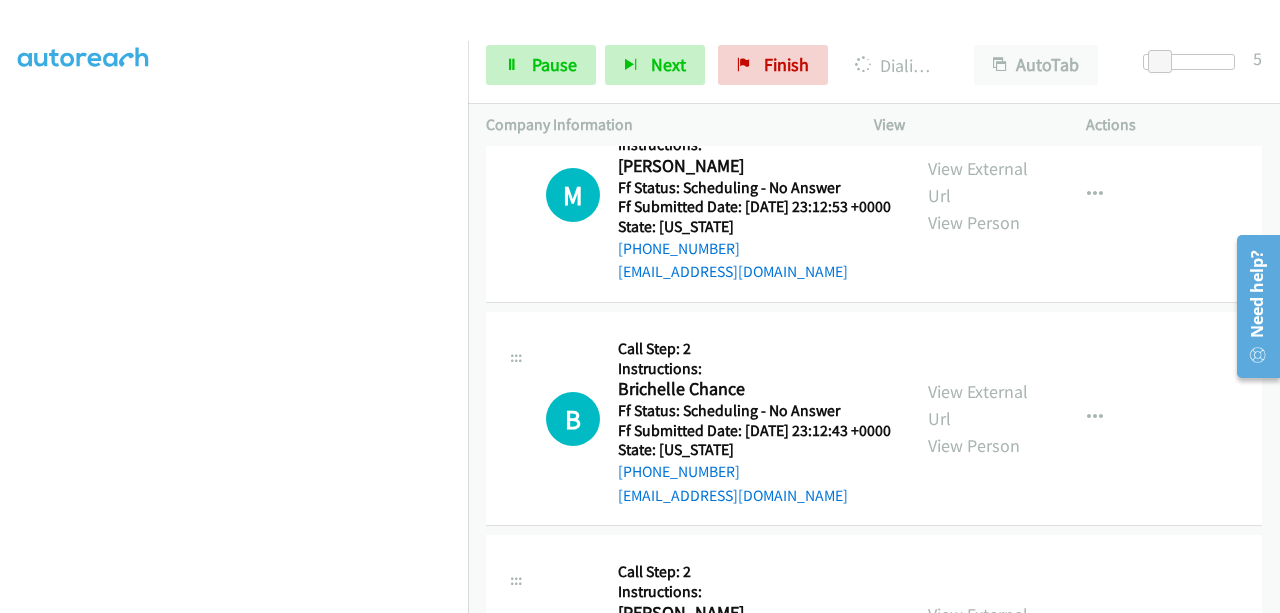 click on "View External Url" at bounding box center (978, -41) 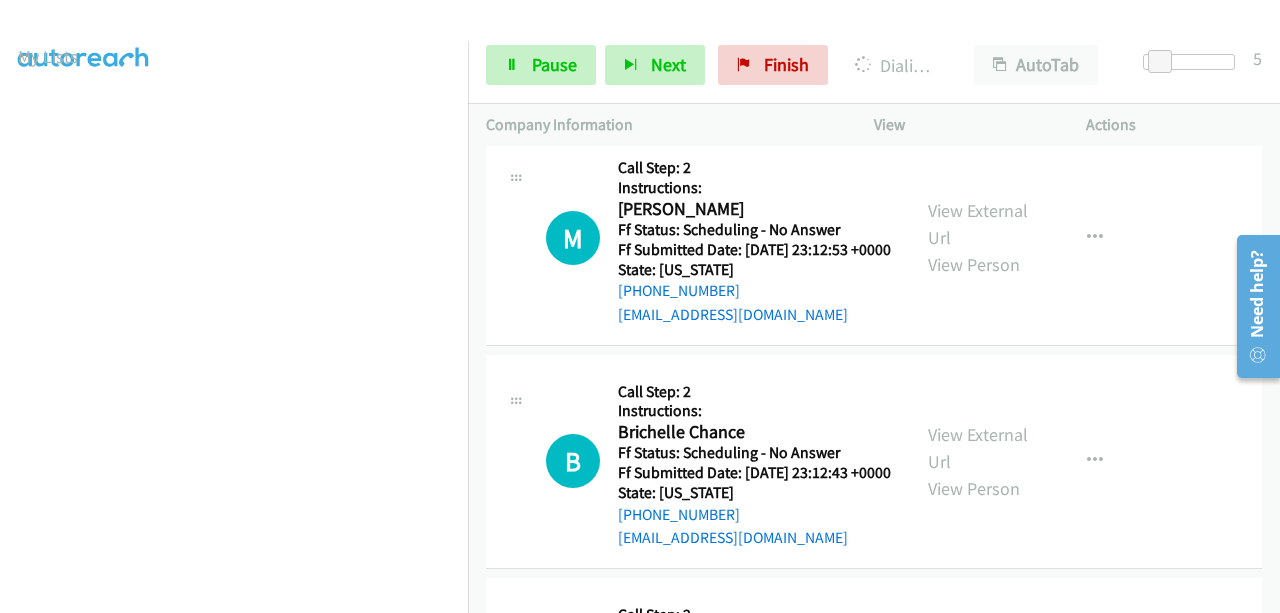 scroll, scrollTop: 508, scrollLeft: 15, axis: both 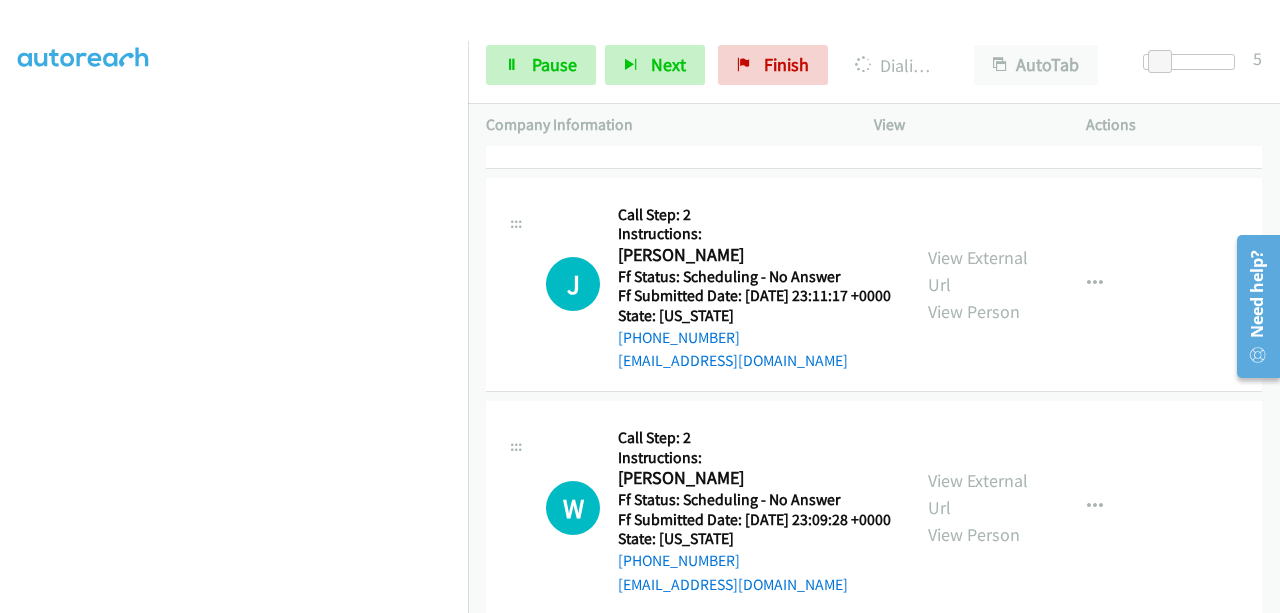 click on "View External Url" at bounding box center (978, -176) 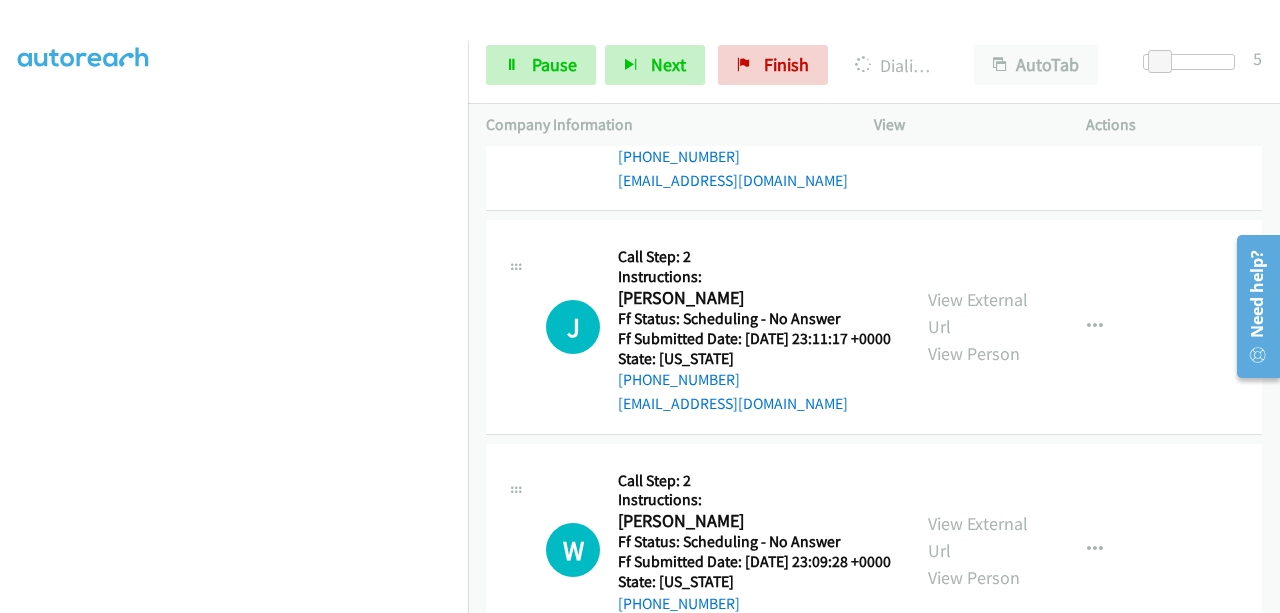 scroll, scrollTop: 508, scrollLeft: 15, axis: both 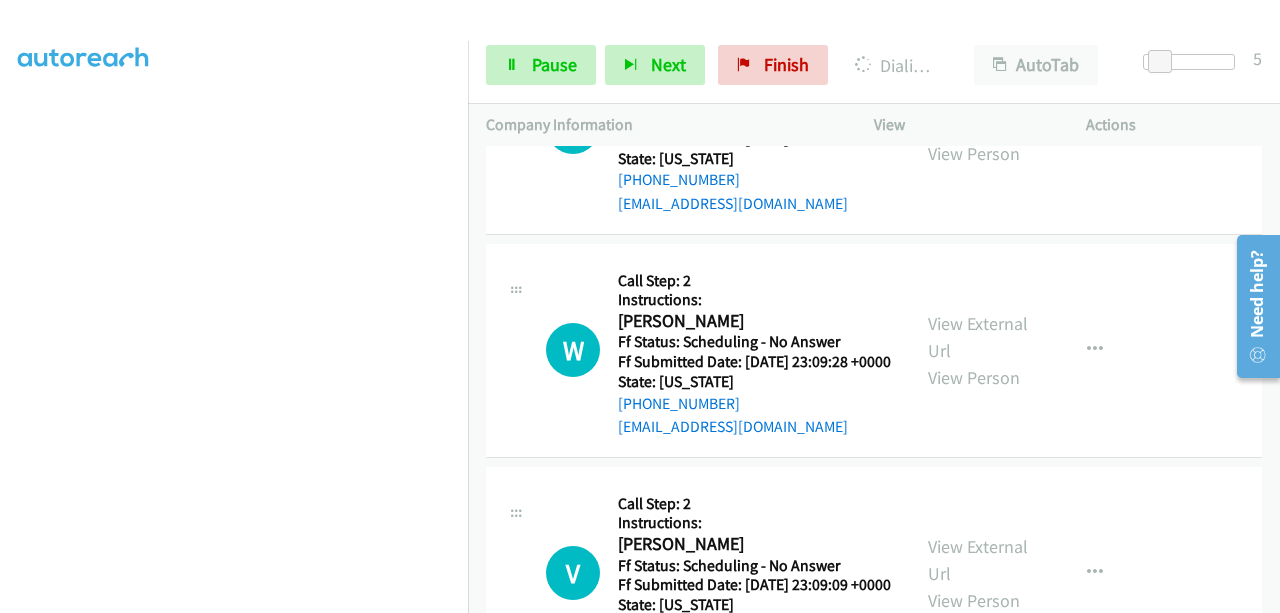 click on "View External Url" at bounding box center (978, -110) 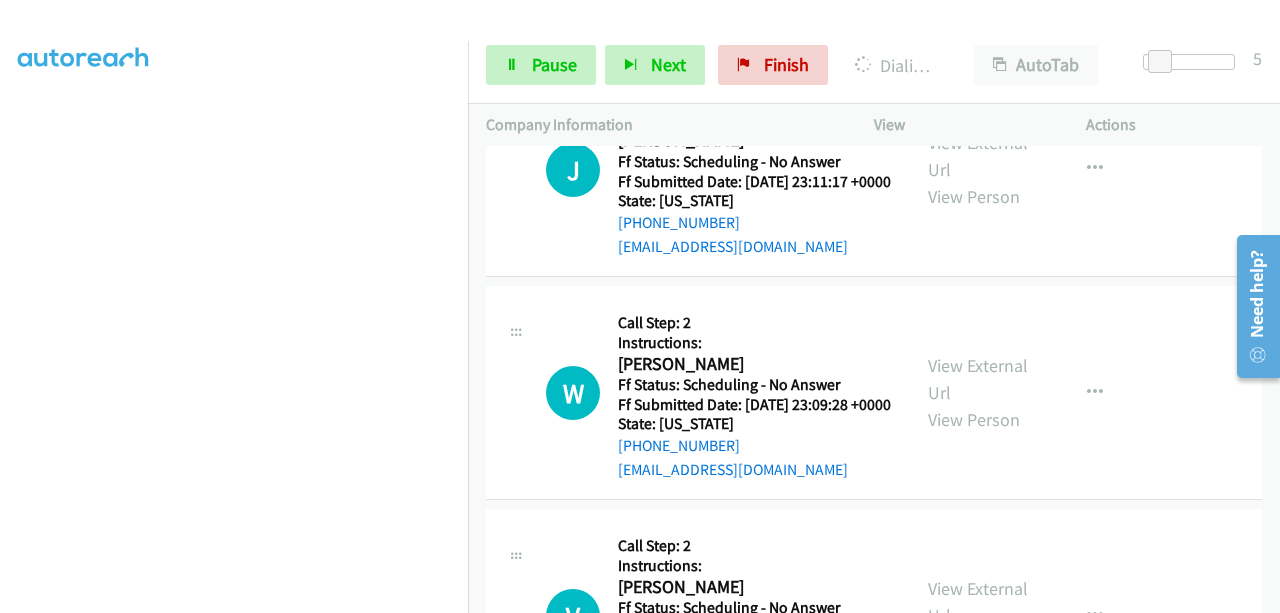 scroll, scrollTop: 508, scrollLeft: 15, axis: both 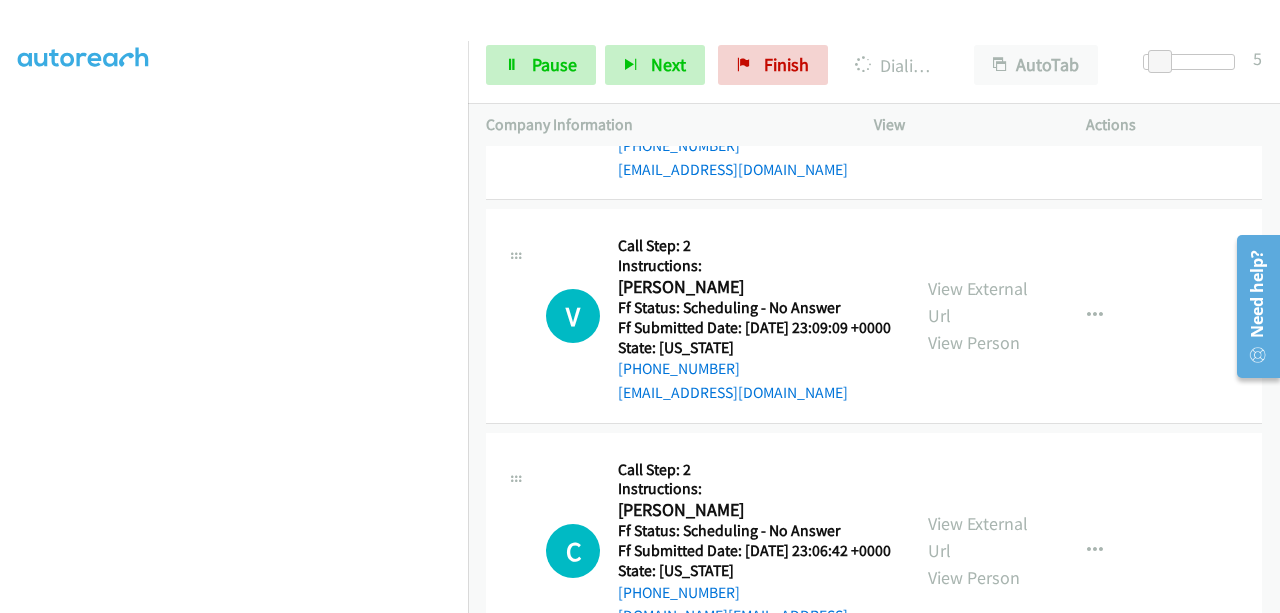 click on "View External Url" at bounding box center [978, -144] 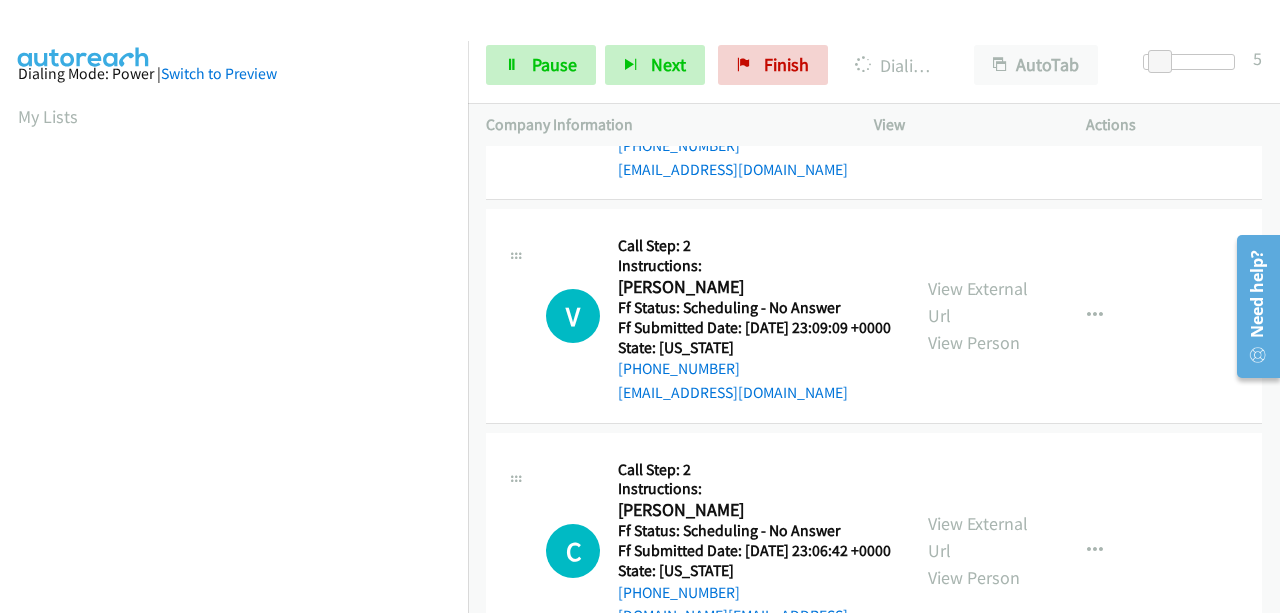 scroll, scrollTop: 508, scrollLeft: 15, axis: both 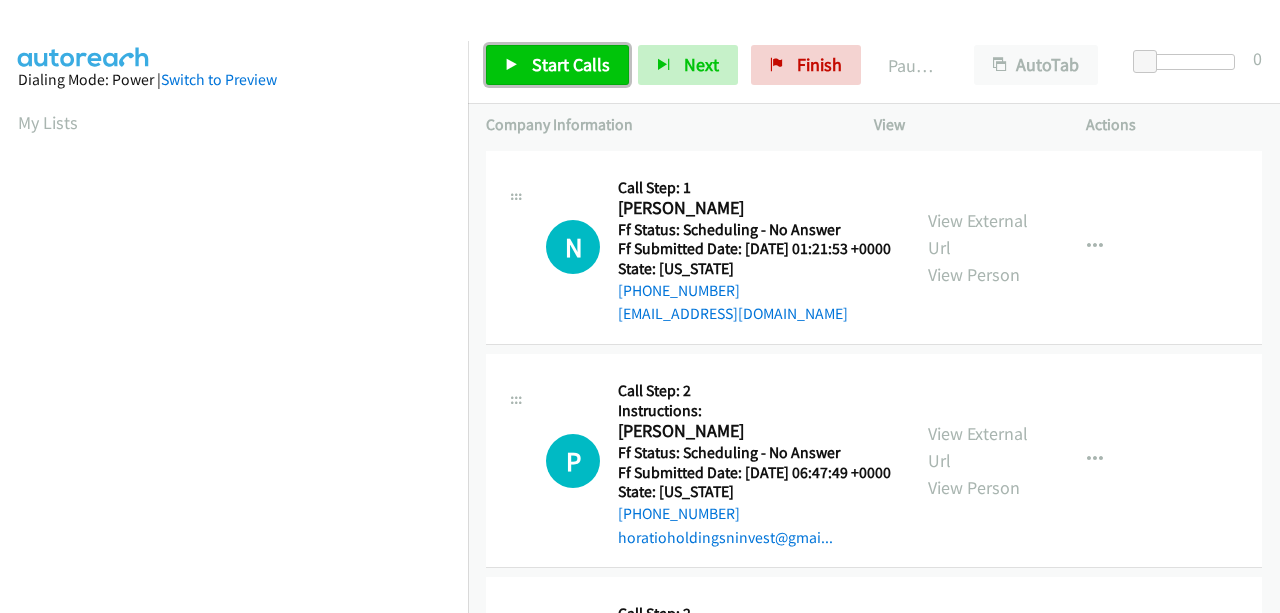 click on "Start Calls" at bounding box center [571, 64] 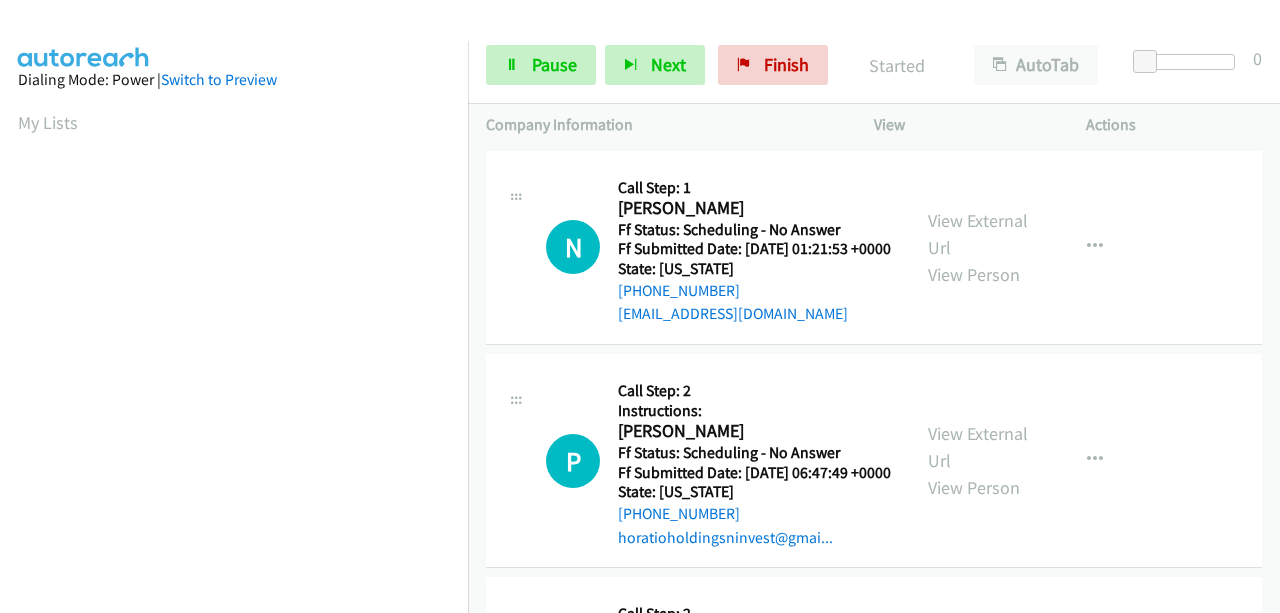 scroll, scrollTop: 0, scrollLeft: 0, axis: both 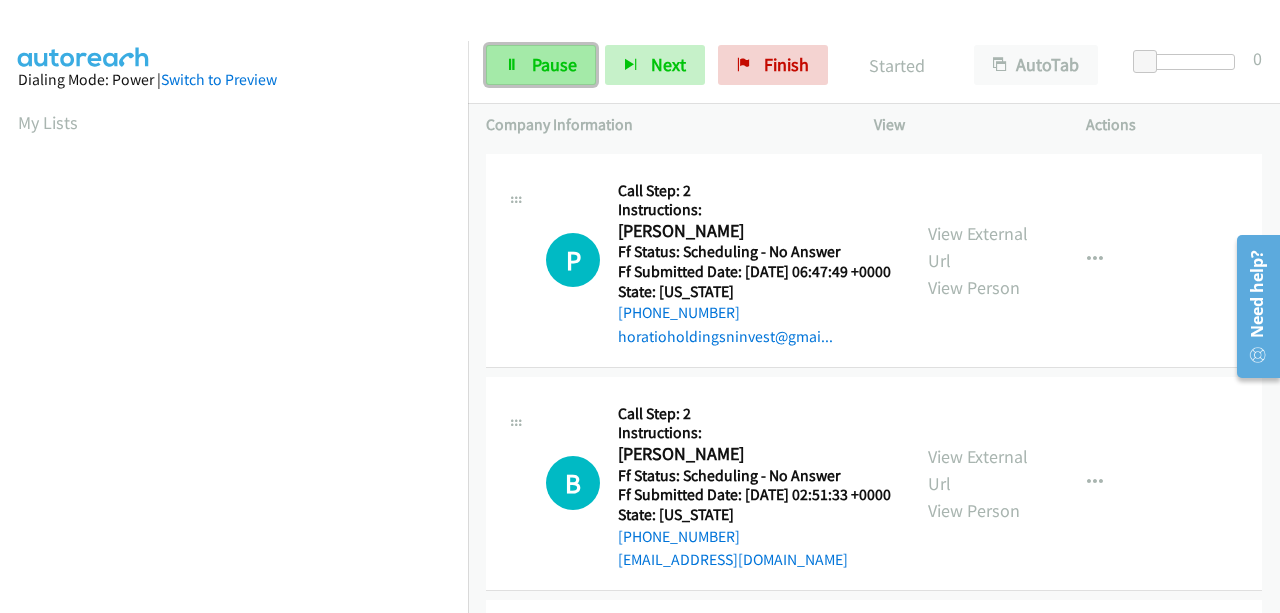 click on "Pause" at bounding box center [554, 64] 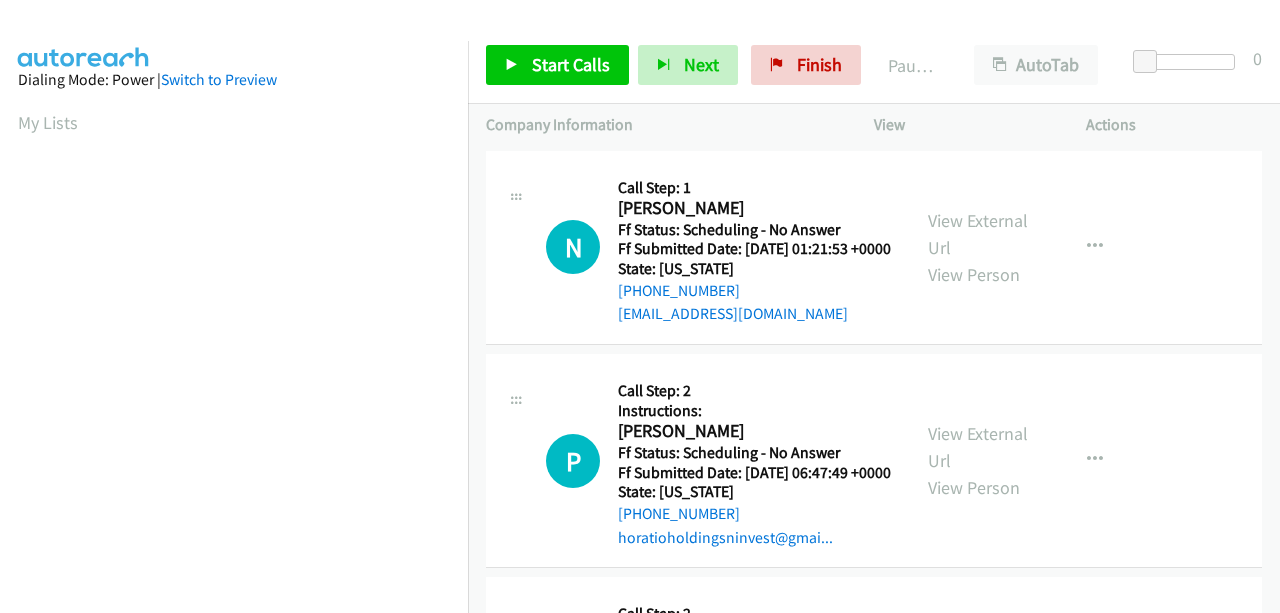 scroll, scrollTop: 0, scrollLeft: 0, axis: both 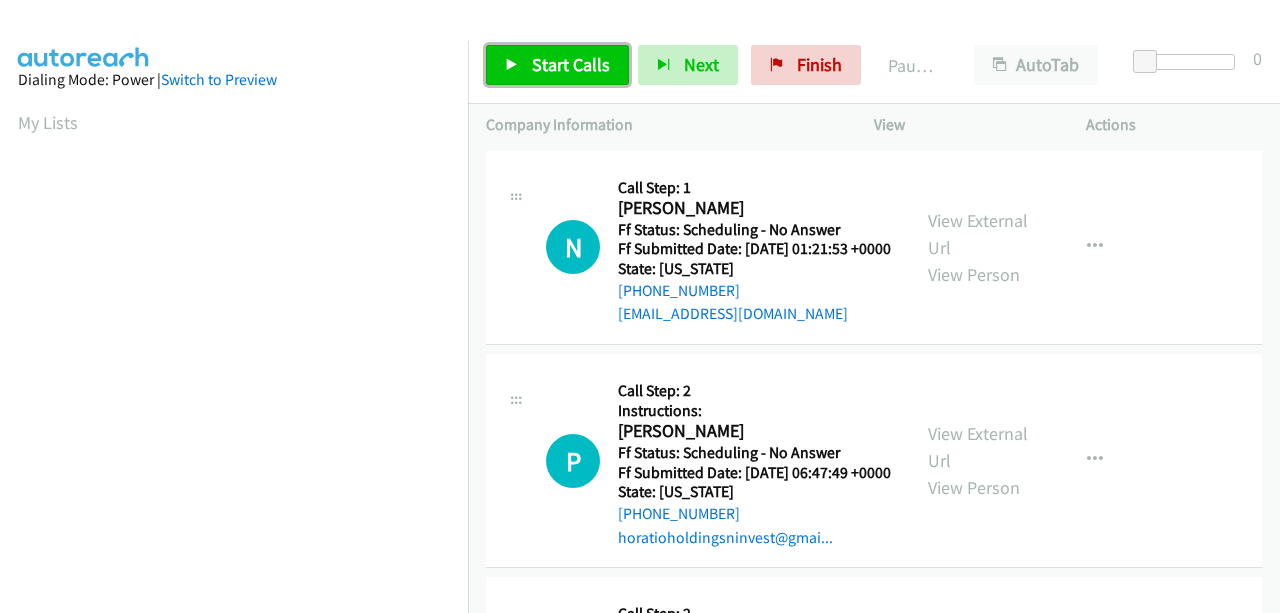 click on "Start Calls" at bounding box center (571, 64) 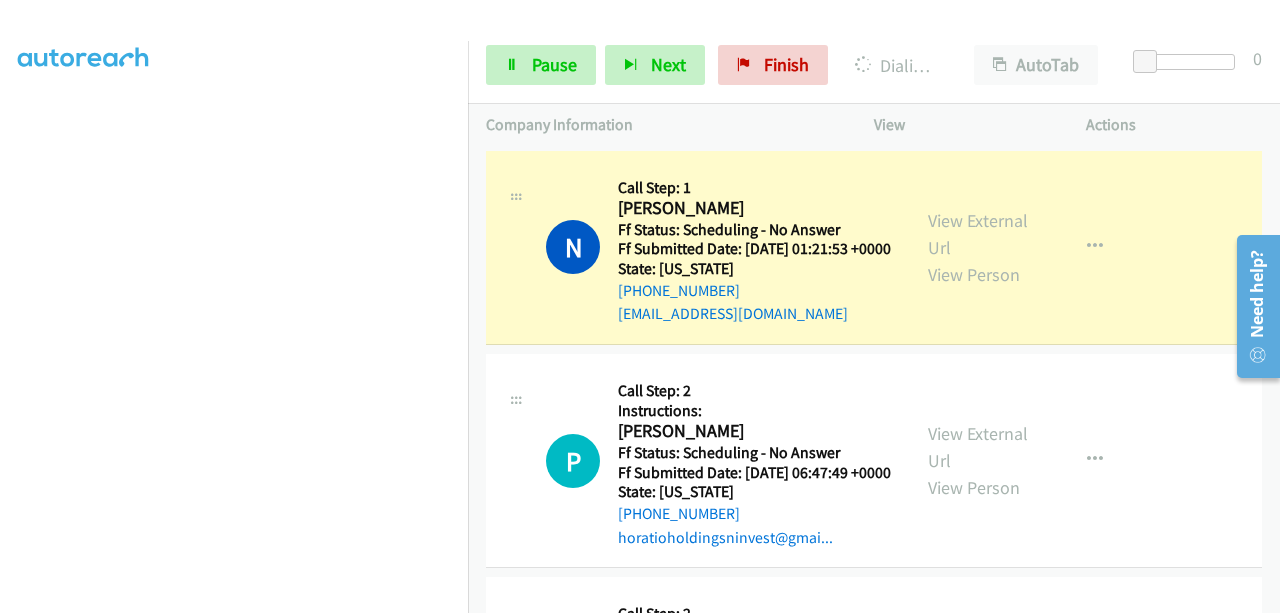 scroll, scrollTop: 508, scrollLeft: 0, axis: vertical 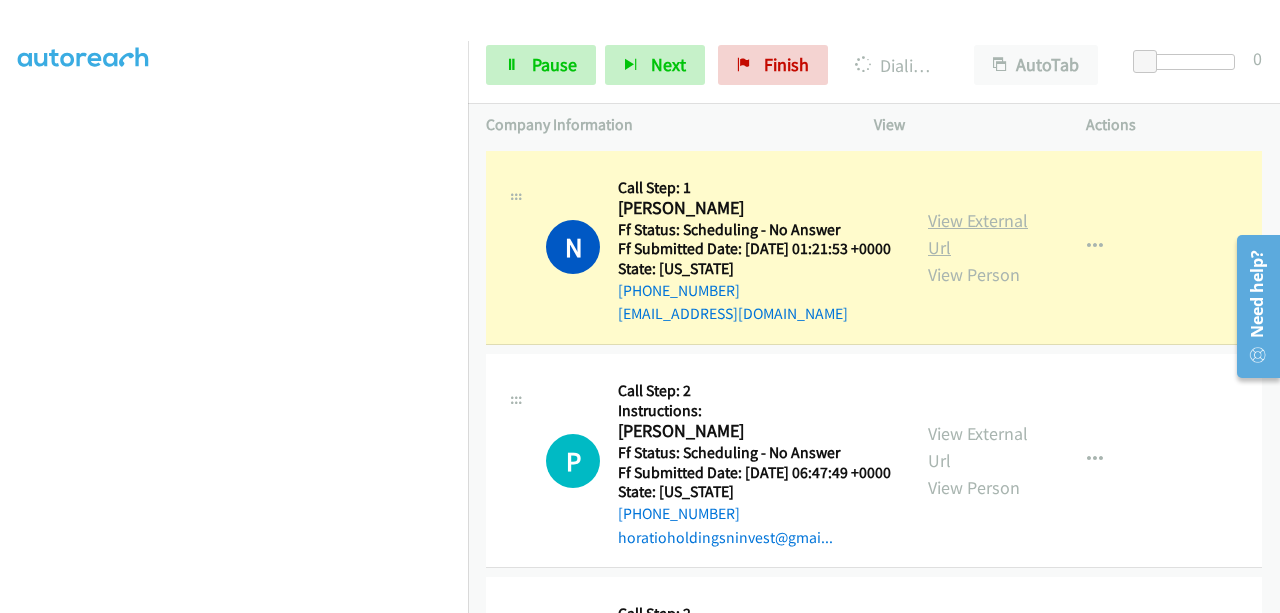 click on "View External Url" at bounding box center (978, 234) 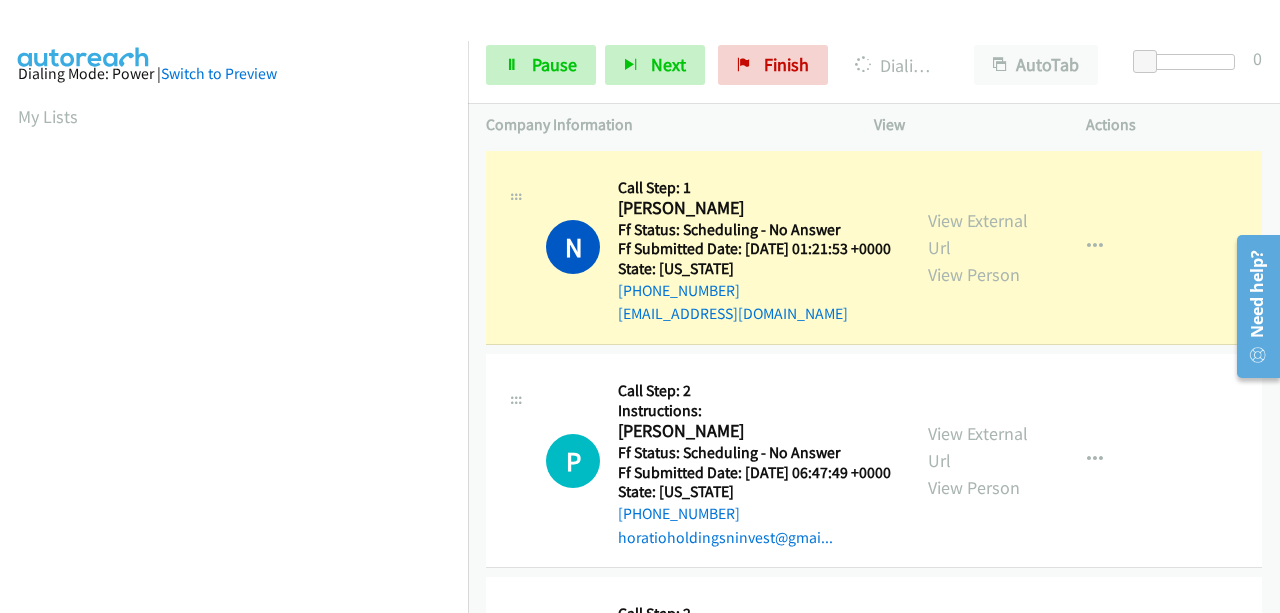 scroll, scrollTop: 508, scrollLeft: 0, axis: vertical 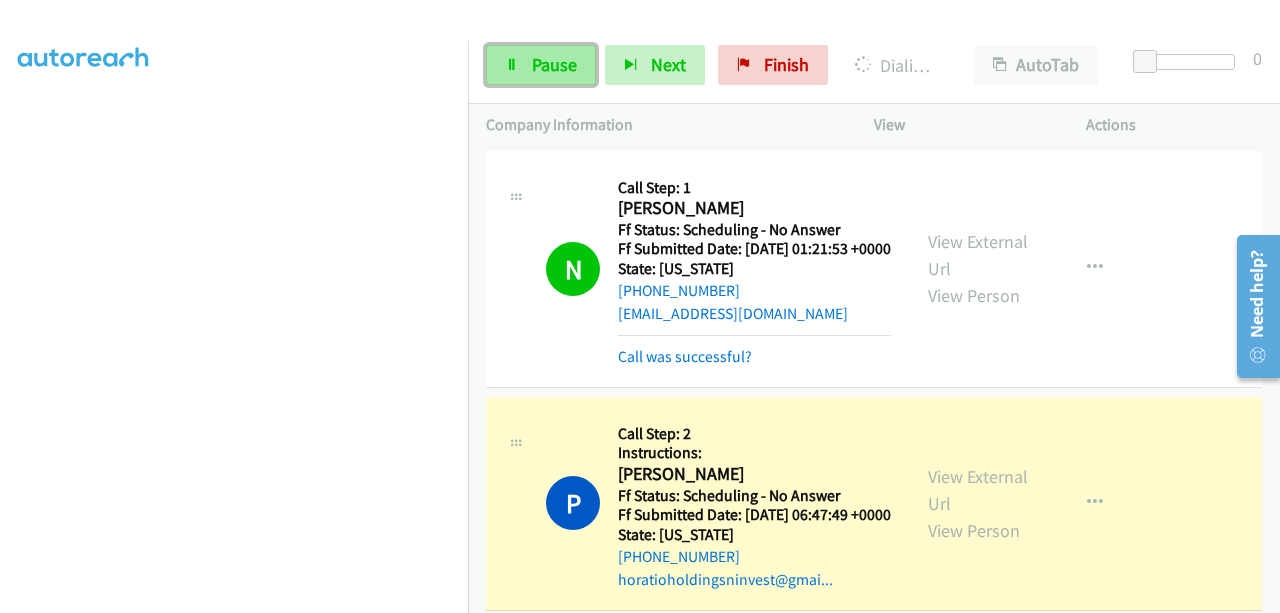 click on "Pause" at bounding box center [554, 64] 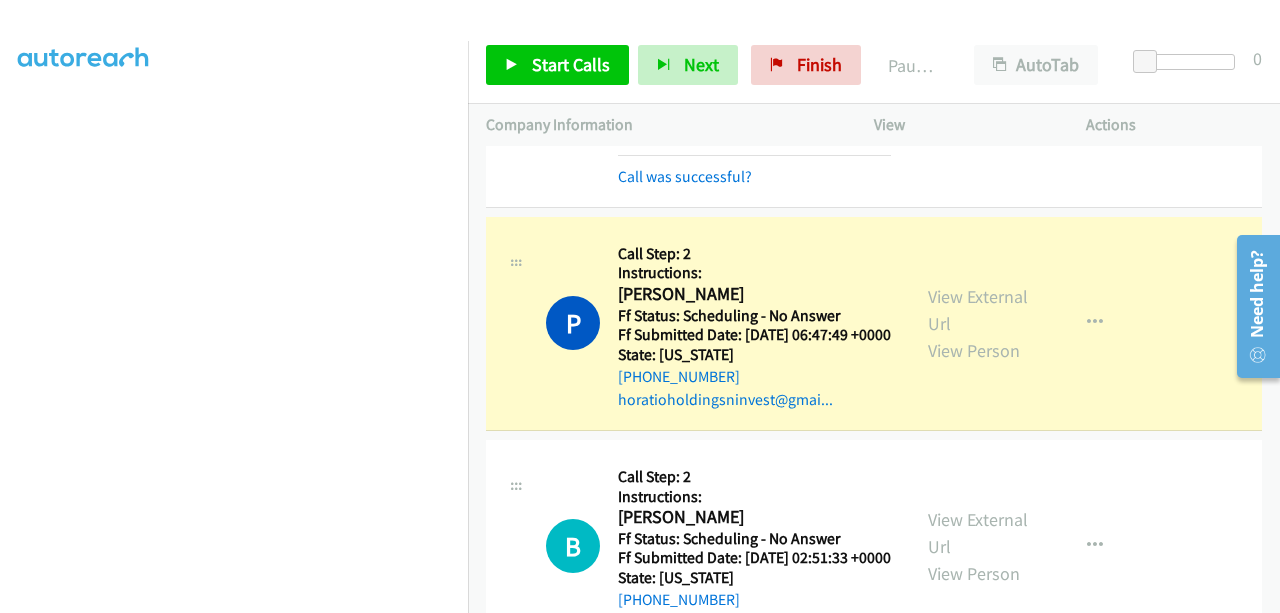 scroll, scrollTop: 200, scrollLeft: 0, axis: vertical 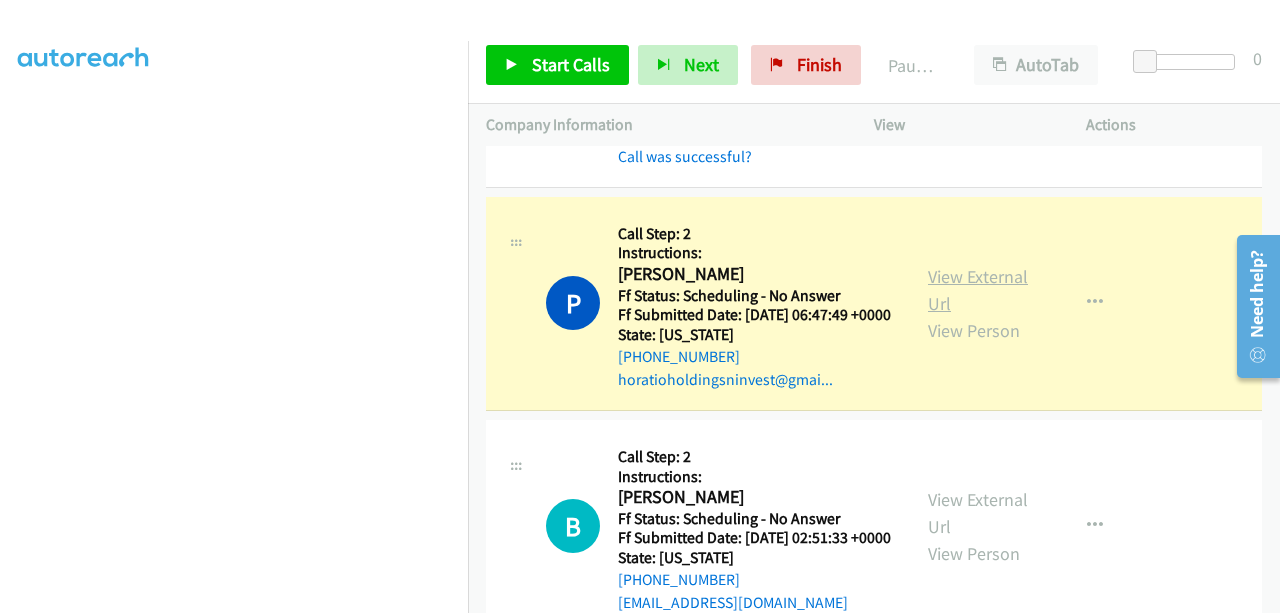 click on "View External Url" at bounding box center (978, 290) 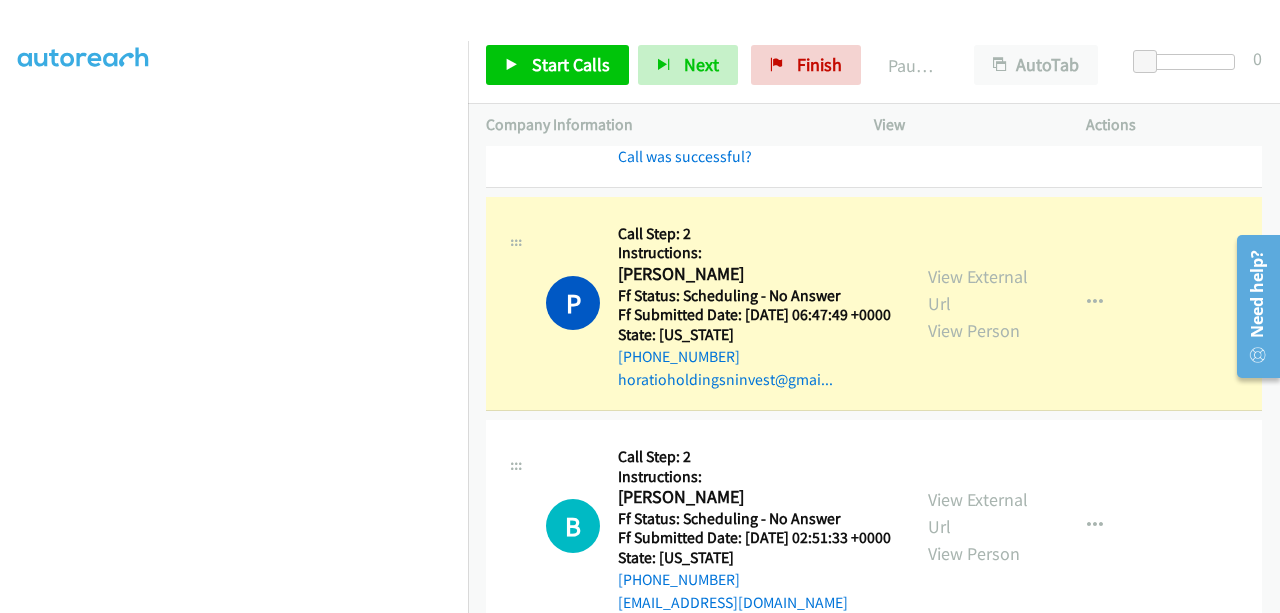 scroll, scrollTop: 508, scrollLeft: 0, axis: vertical 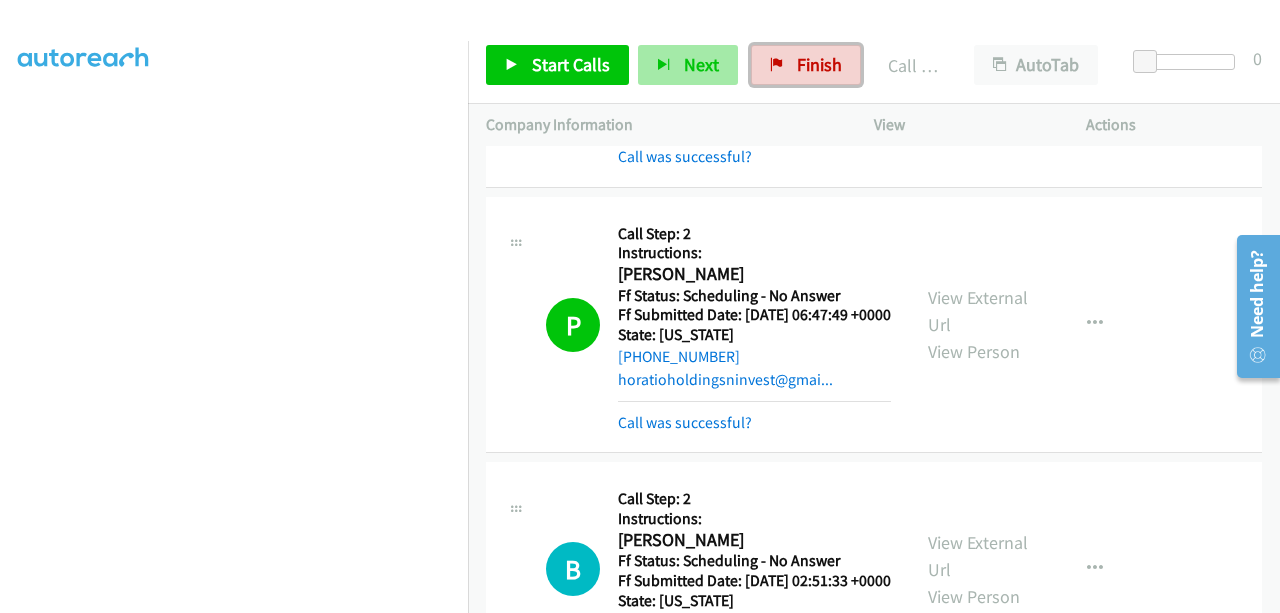 drag, startPoint x: 820, startPoint y: 62, endPoint x: 714, endPoint y: 53, distance: 106.381386 